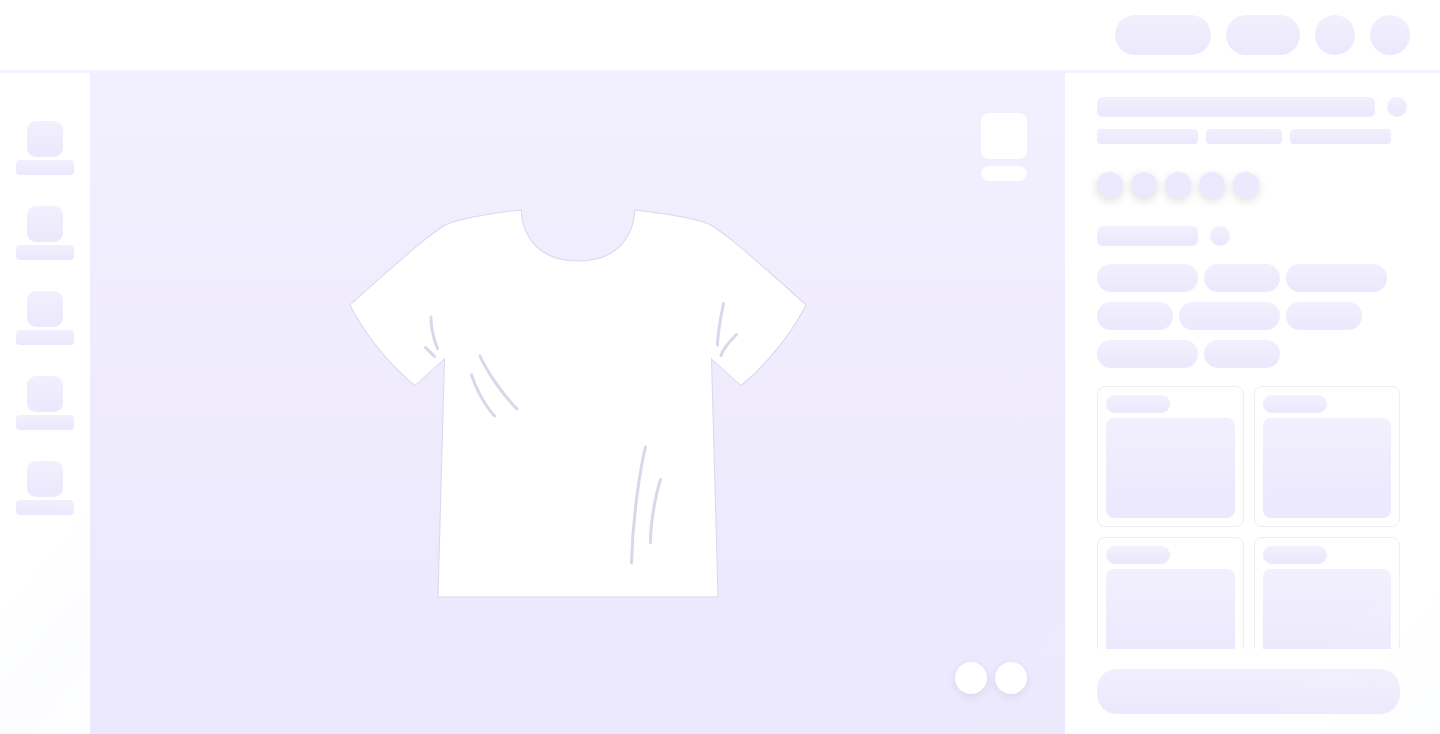 scroll, scrollTop: 0, scrollLeft: 0, axis: both 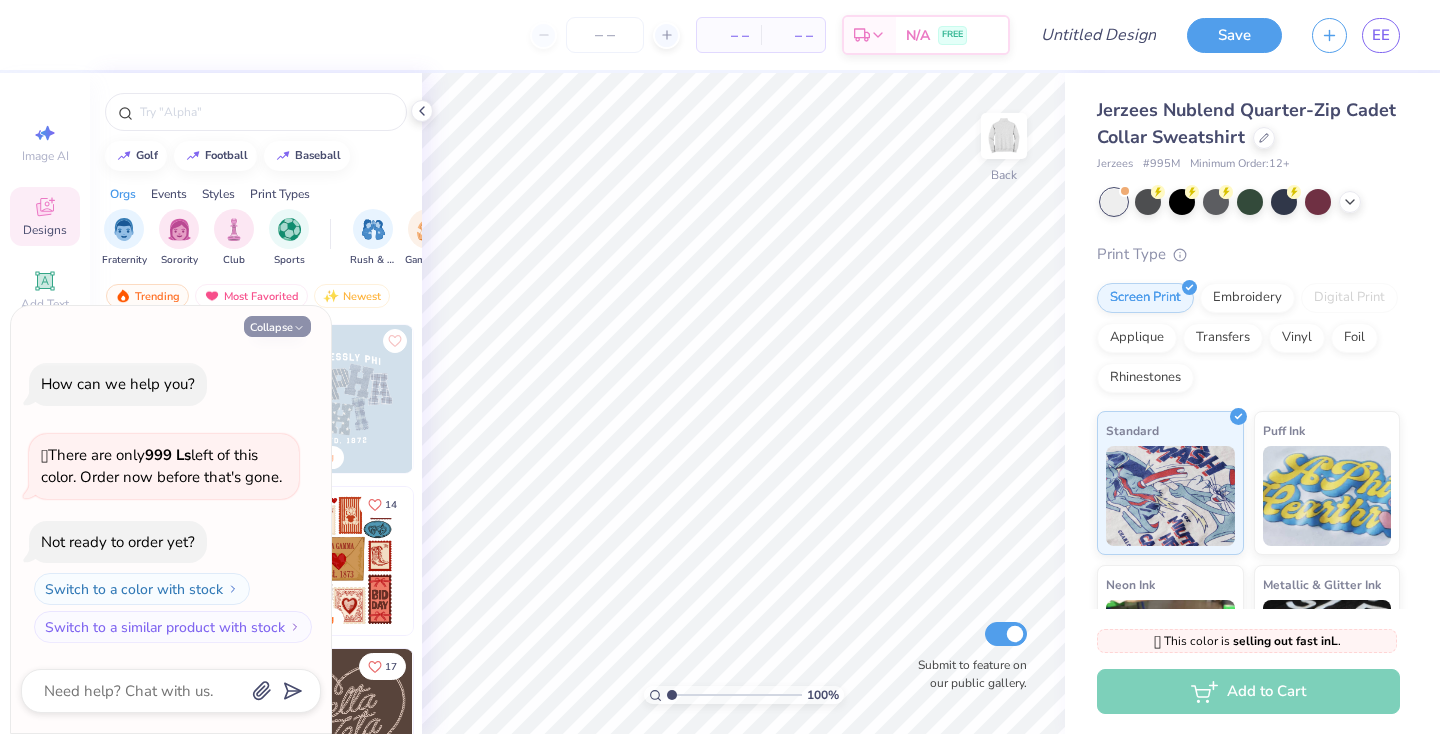 click on "Collapse" at bounding box center [277, 326] 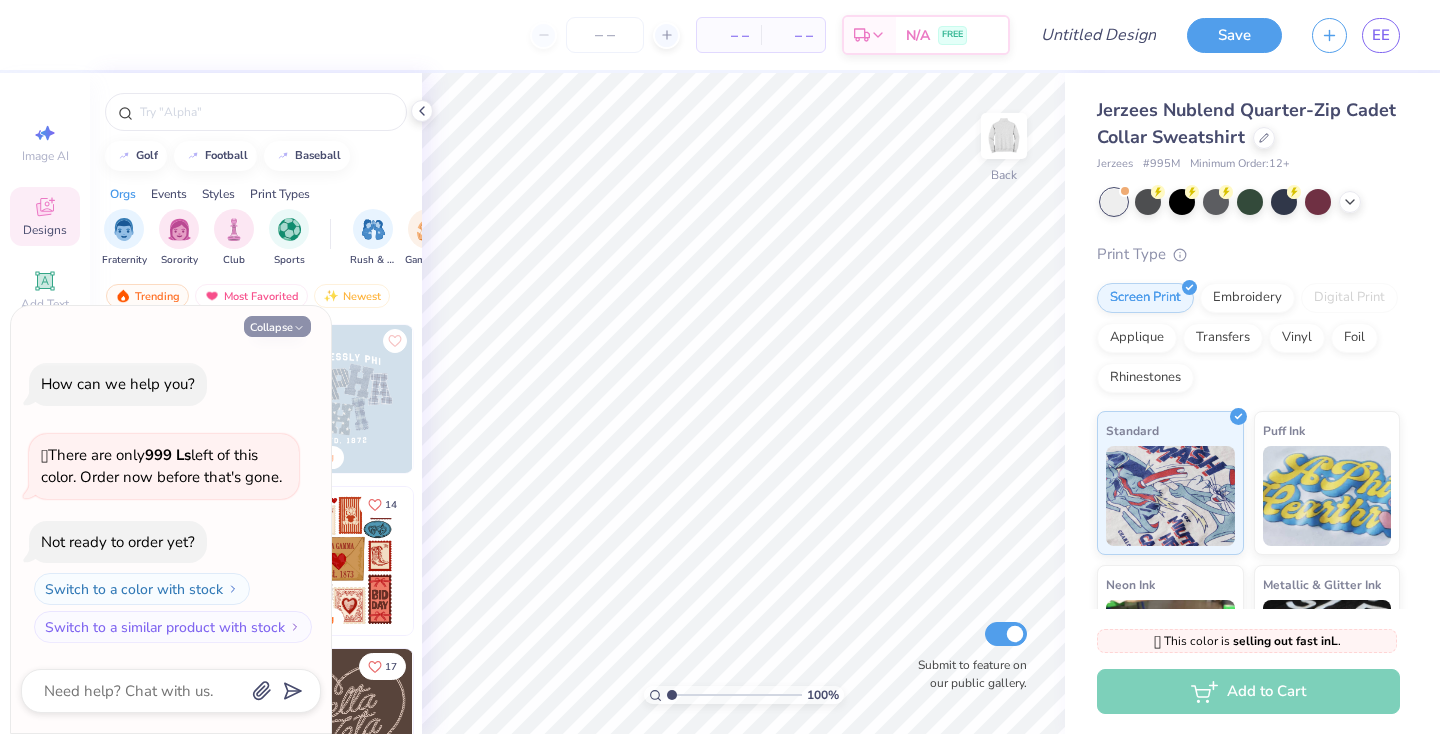 type on "x" 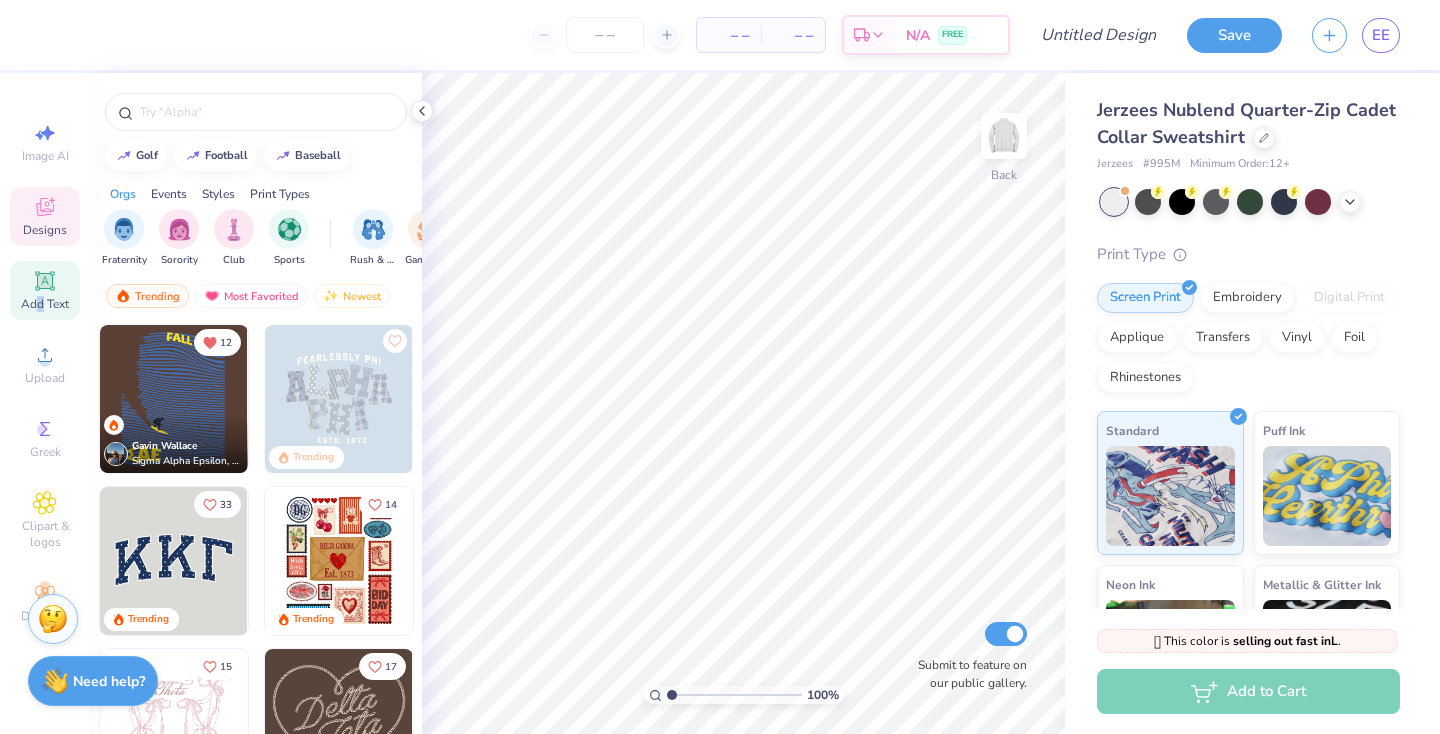 click on "Add Text" at bounding box center (45, 304) 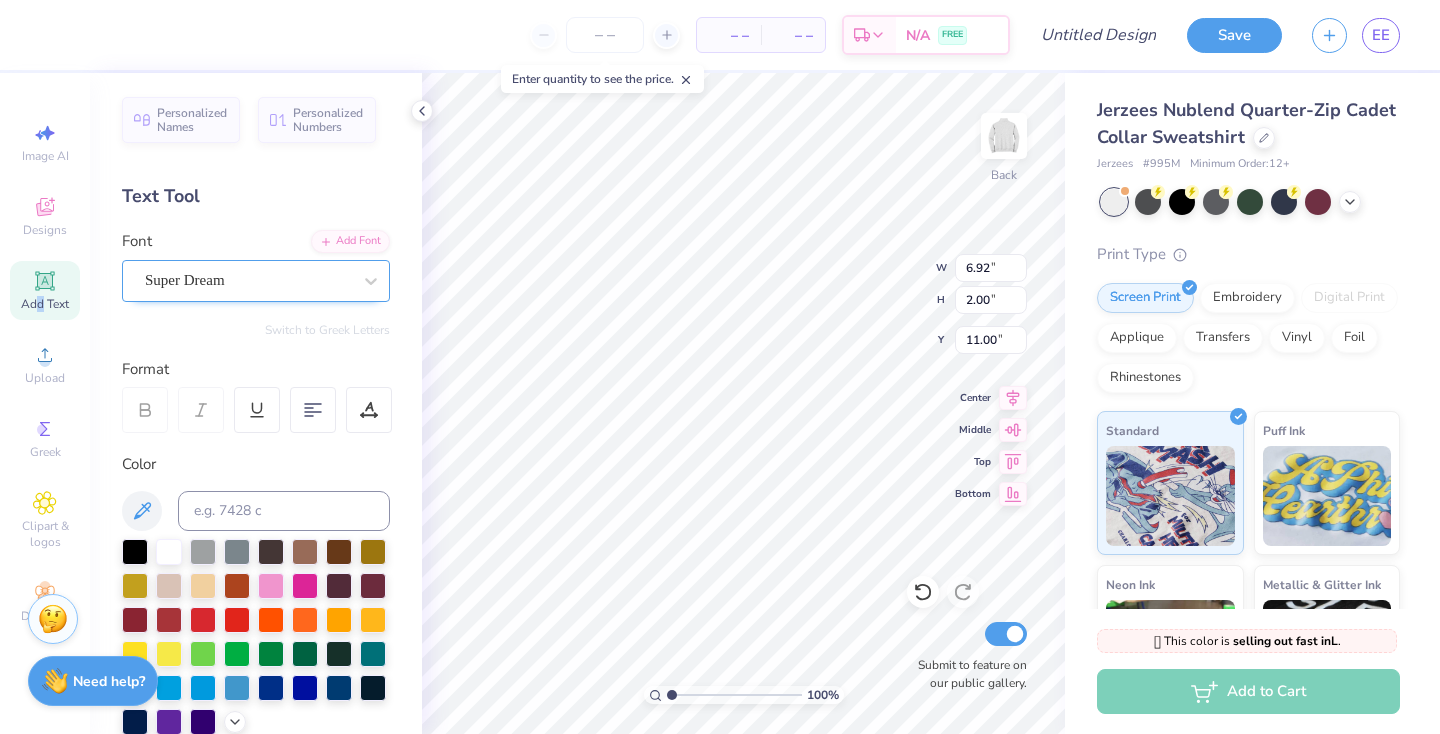 click on "Super Dream" at bounding box center [185, 280] 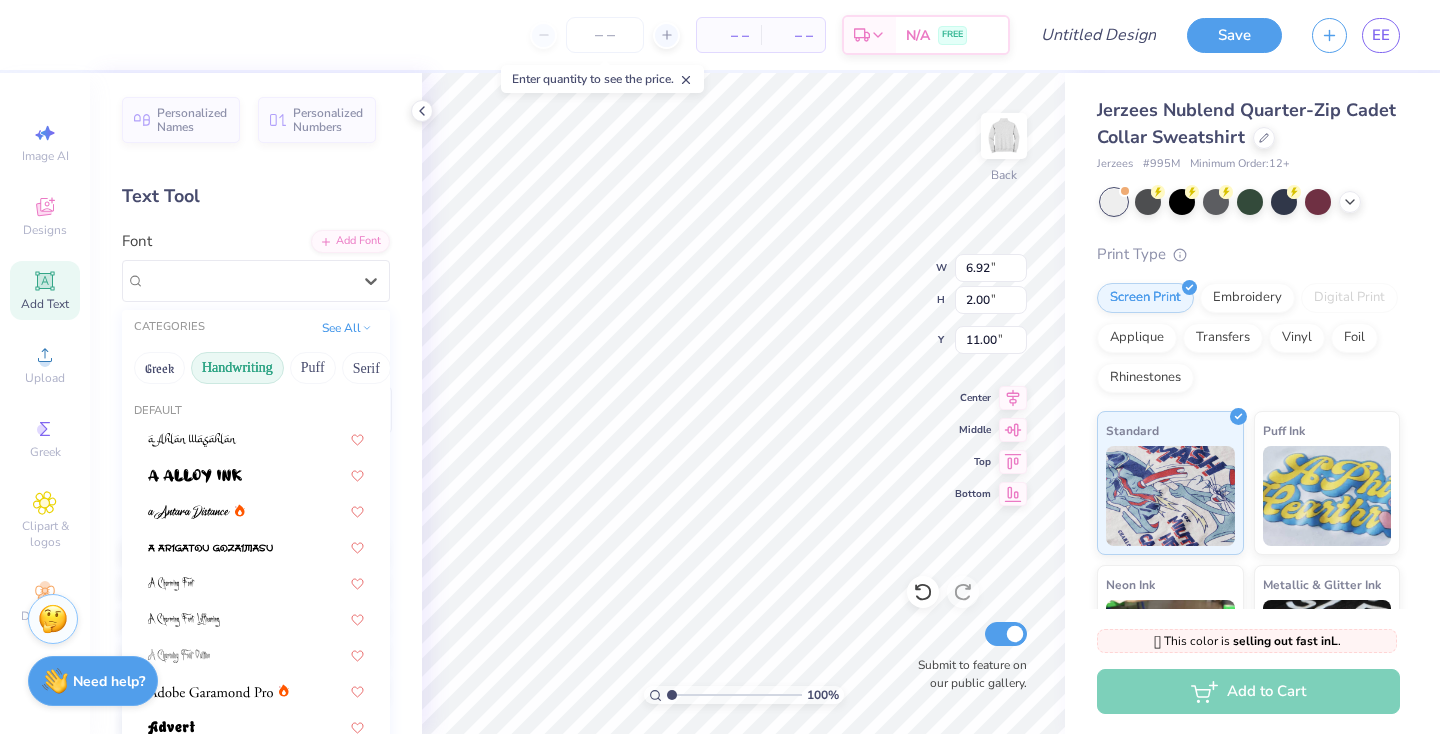 click on "Handwriting" at bounding box center (237, 368) 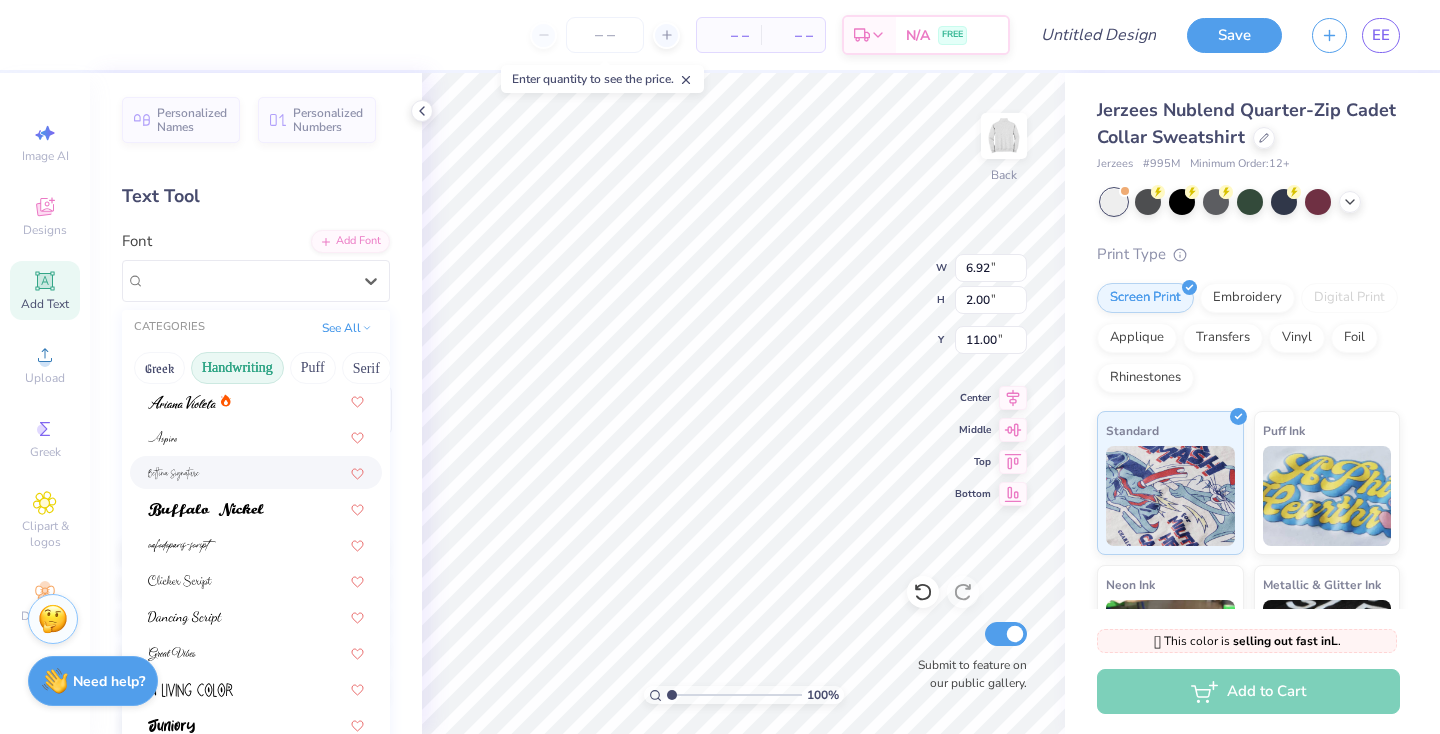scroll, scrollTop: 107, scrollLeft: 0, axis: vertical 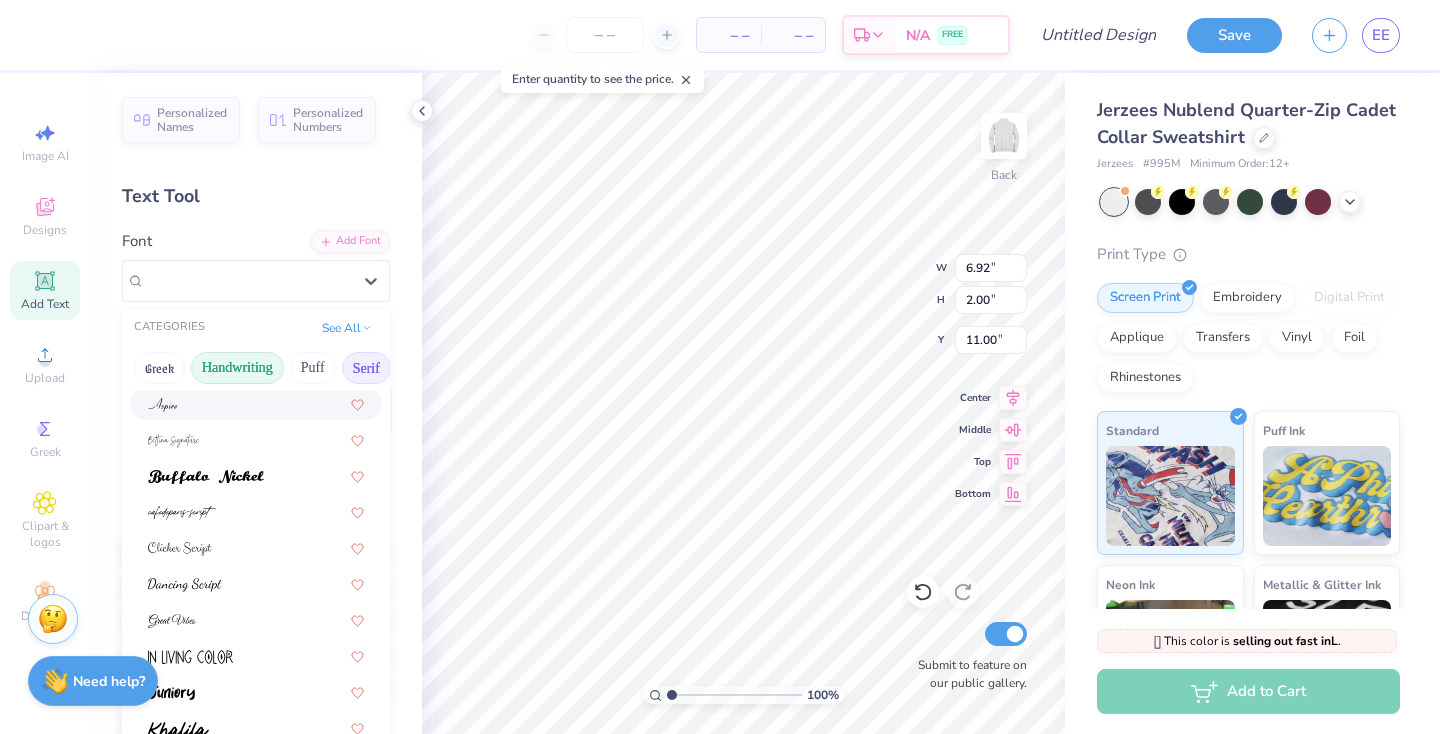 click on "Serif" at bounding box center [366, 368] 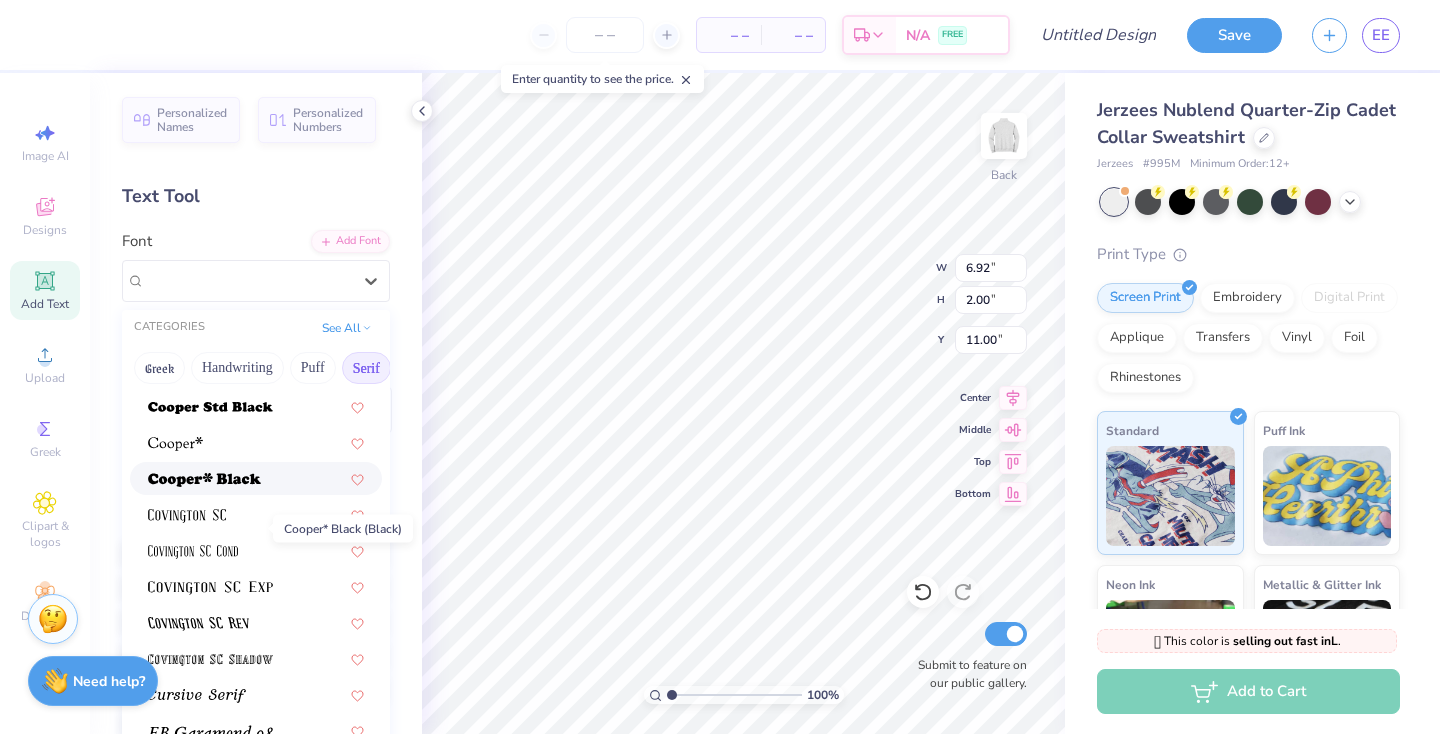 scroll, scrollTop: 909, scrollLeft: 0, axis: vertical 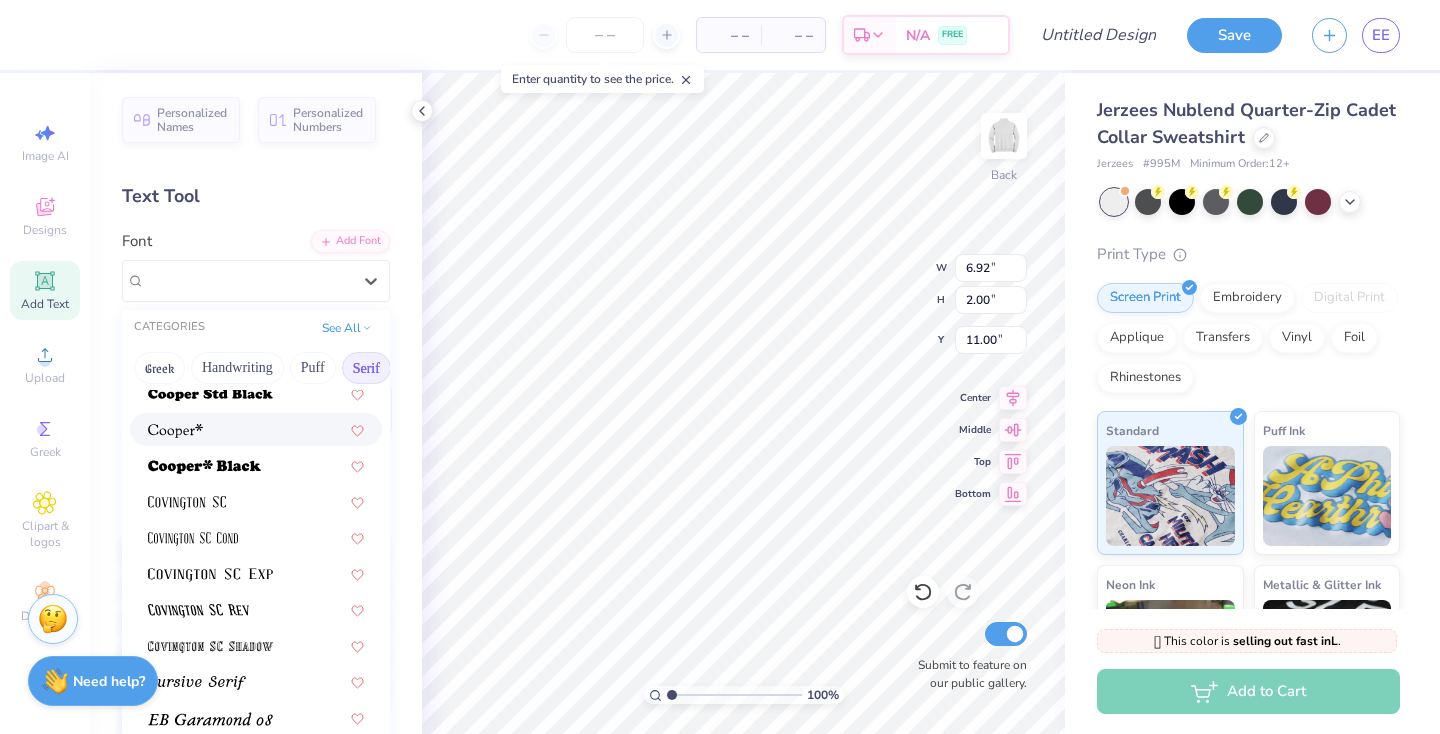 click at bounding box center (256, 429) 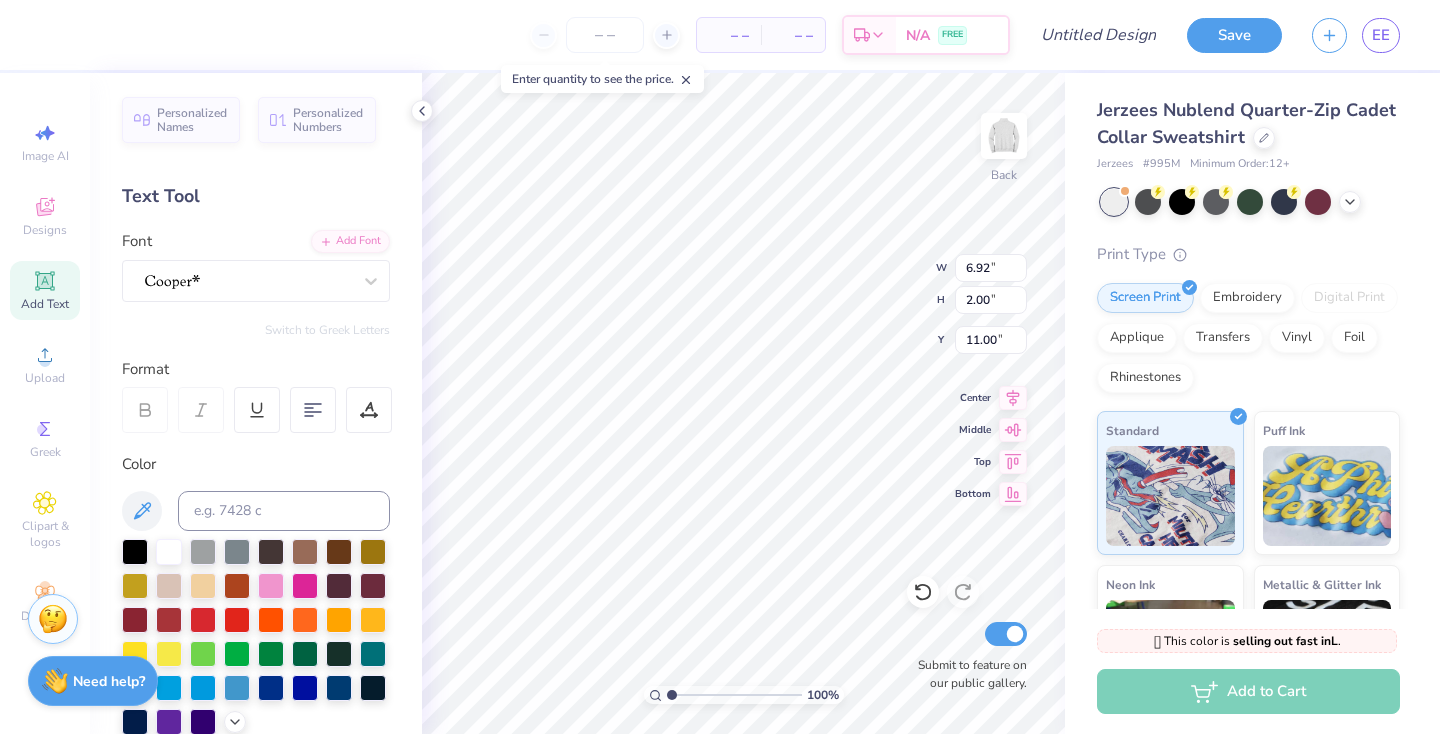 type on "7.77" 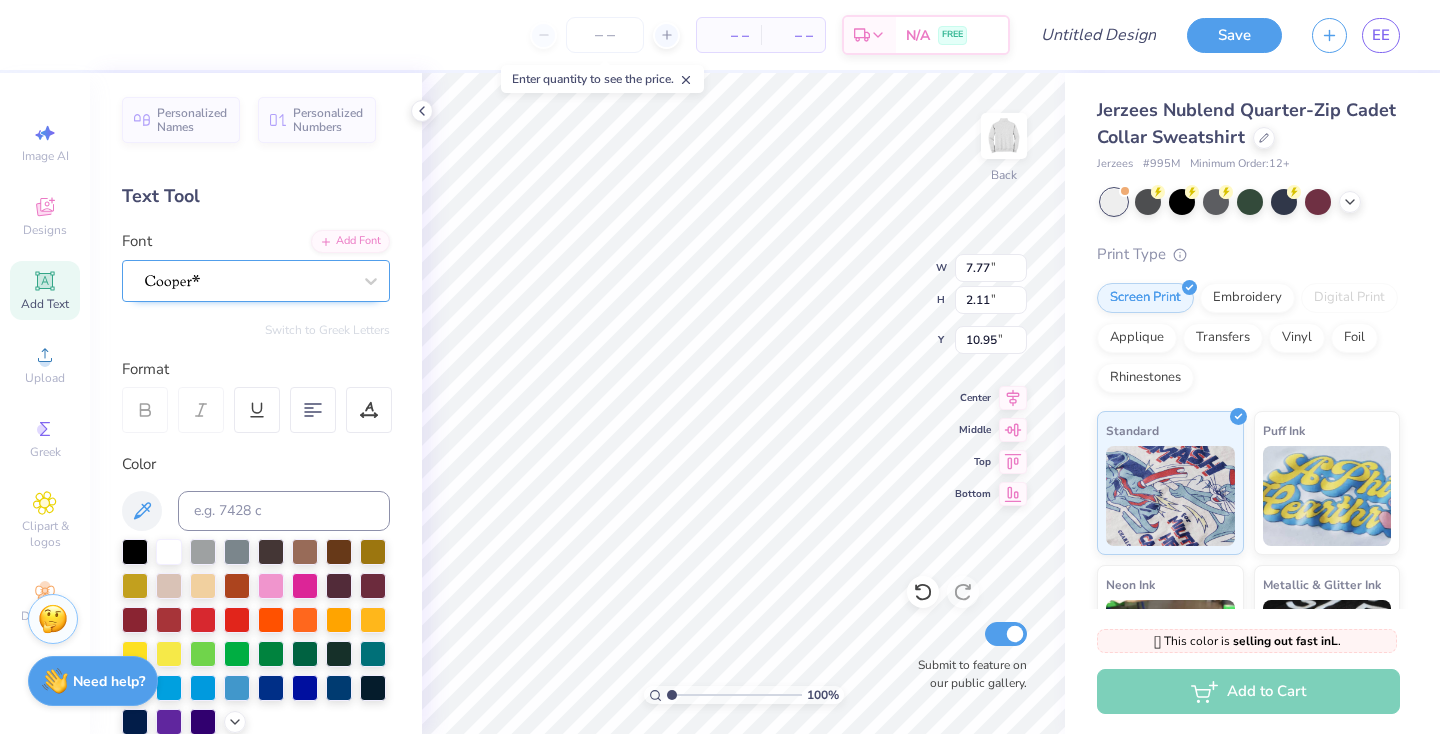 scroll, scrollTop: 0, scrollLeft: 0, axis: both 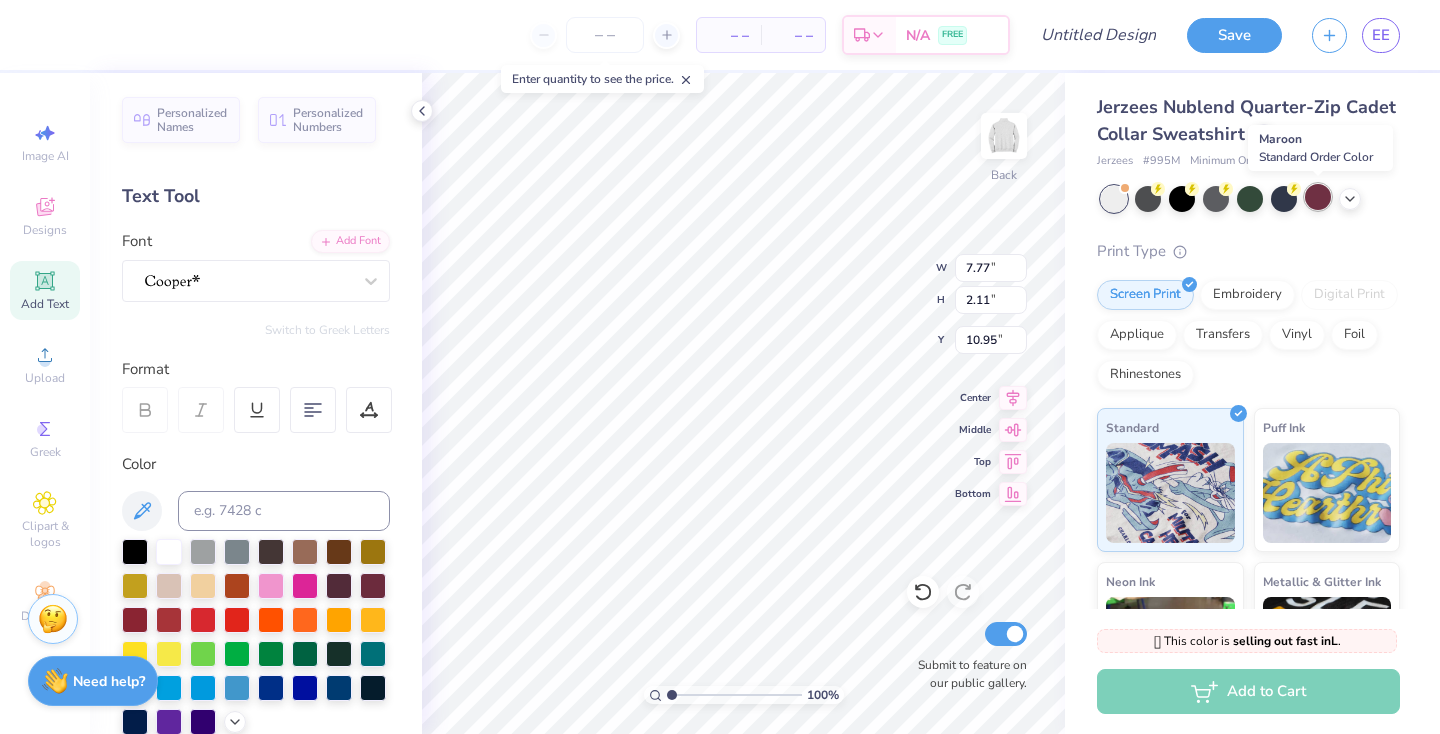 click at bounding box center (1318, 197) 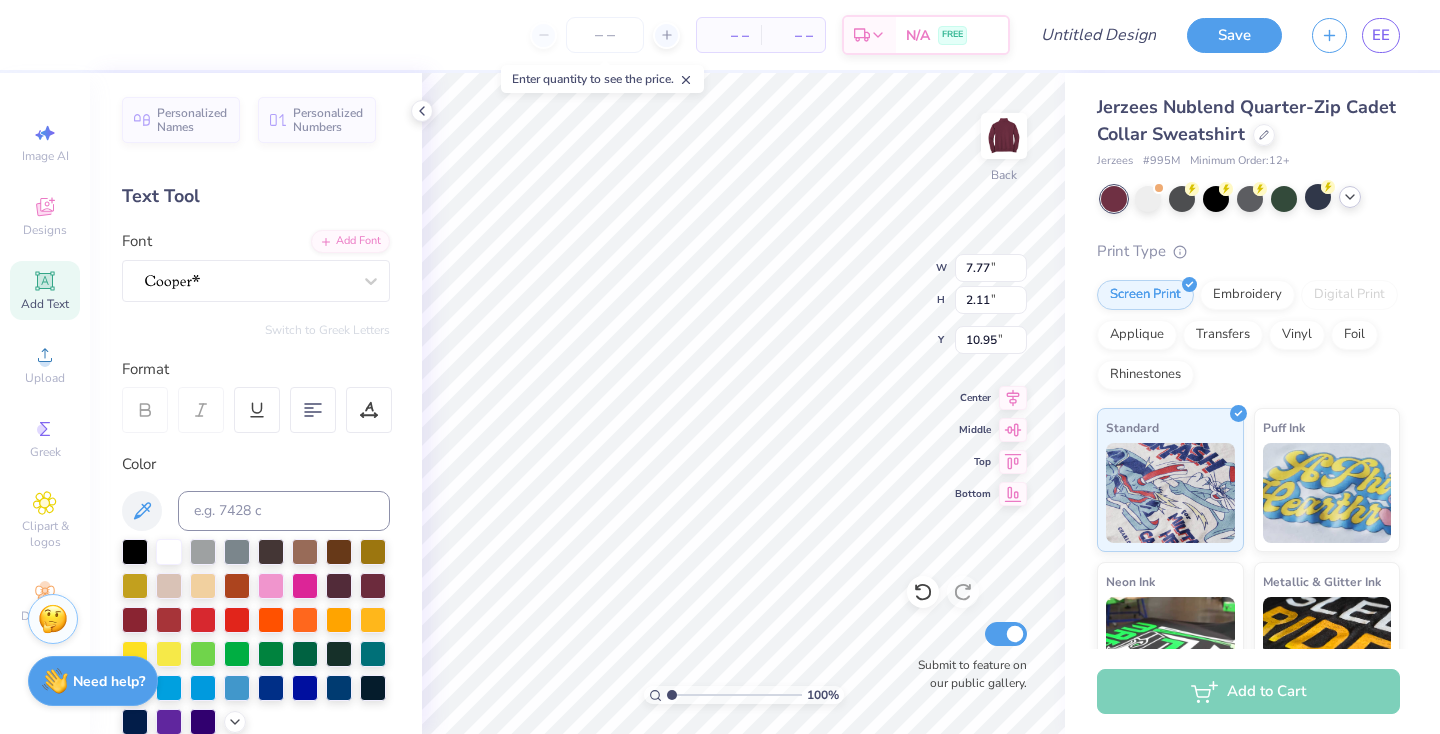click 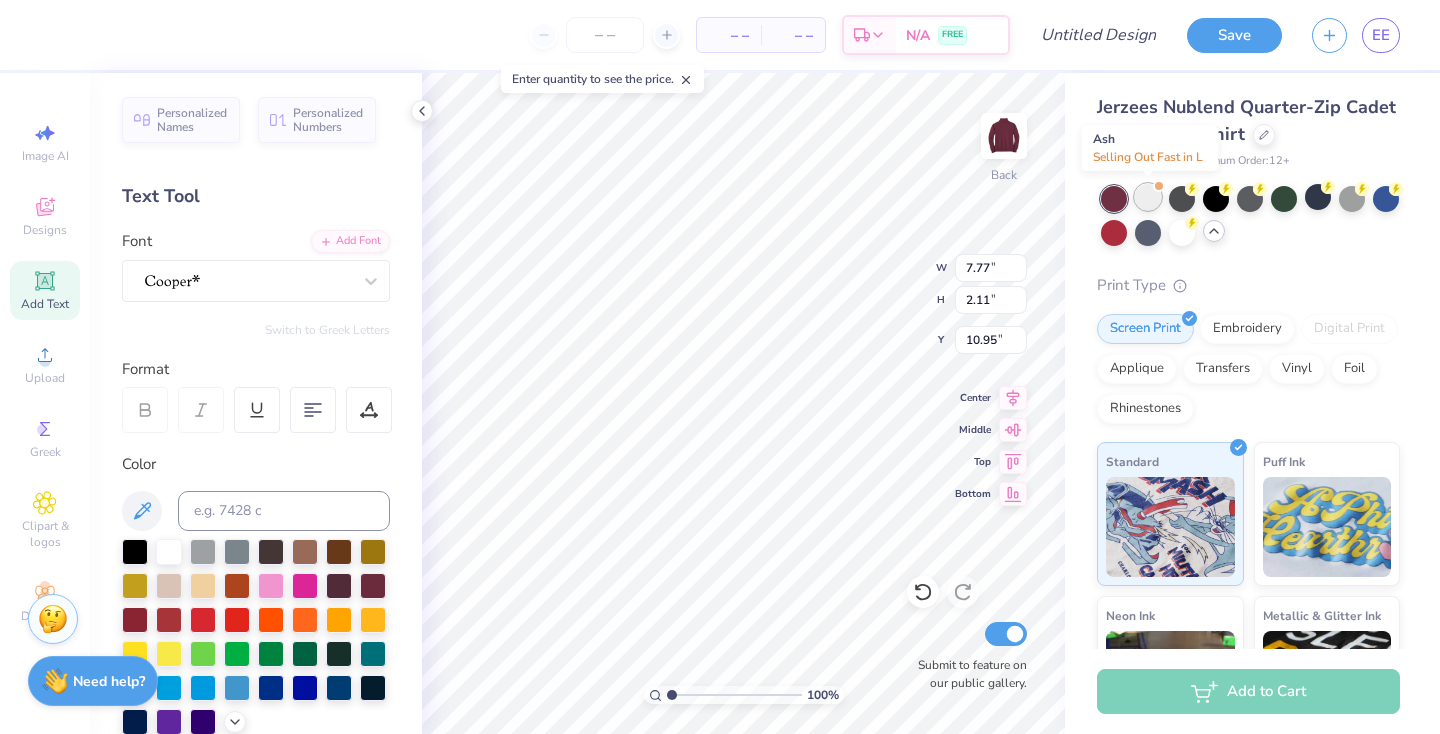 click at bounding box center [1148, 197] 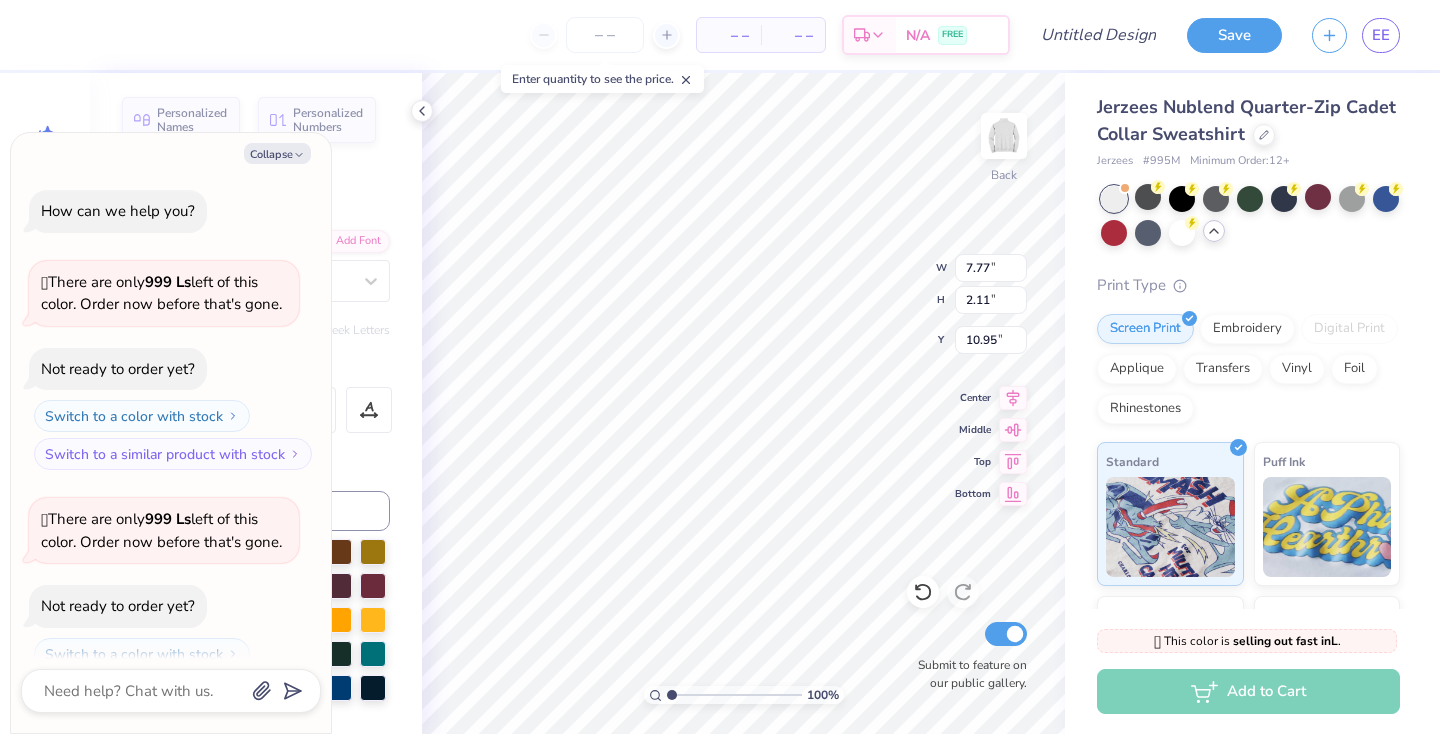 scroll, scrollTop: 61, scrollLeft: 0, axis: vertical 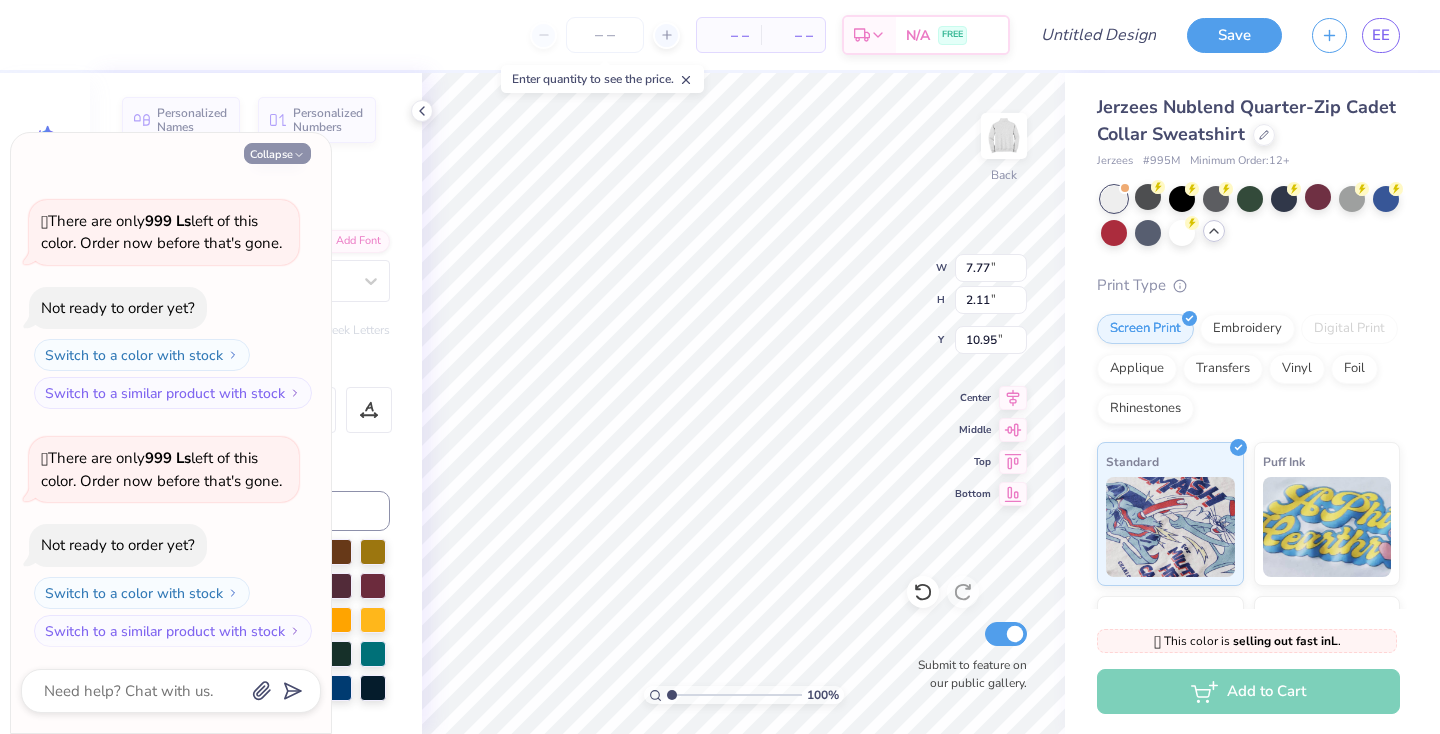 click on "Collapse" at bounding box center (277, 153) 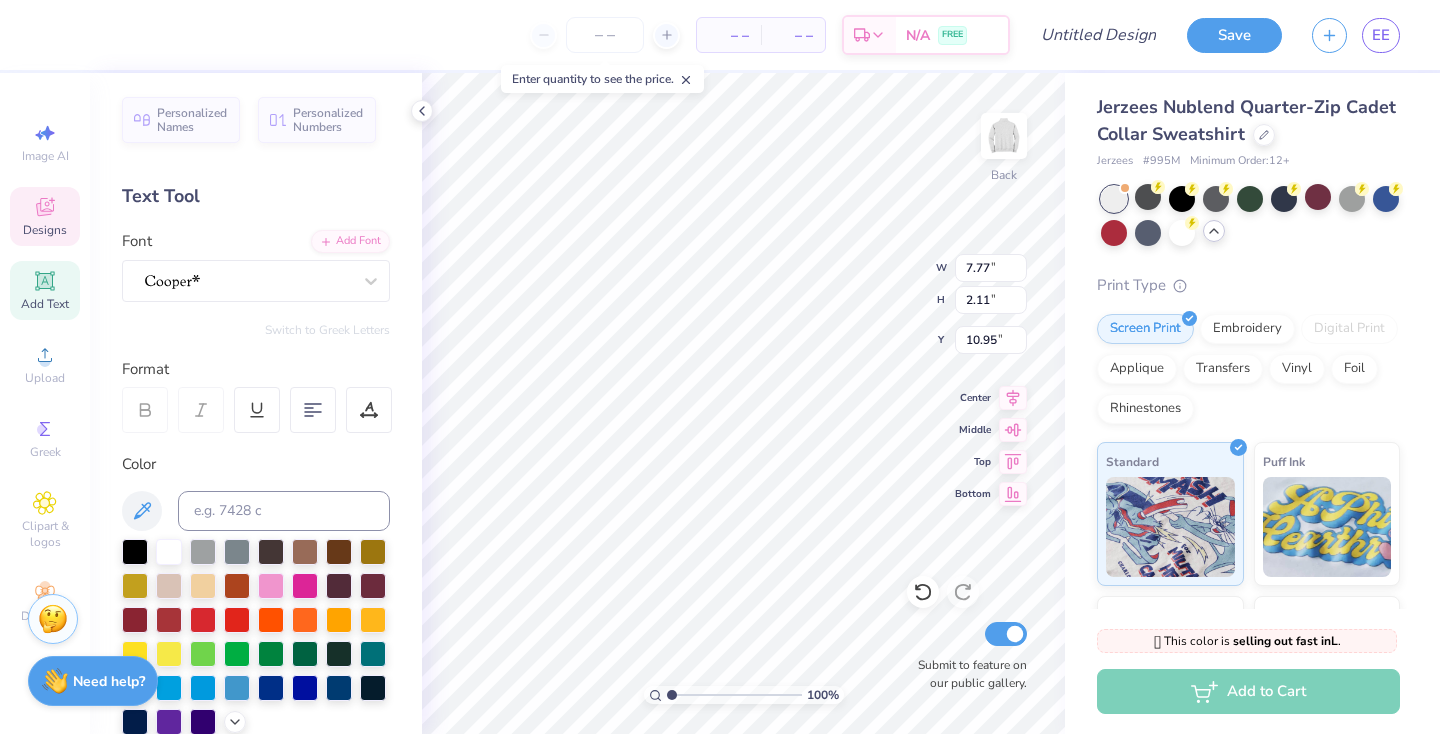 click on "Designs" at bounding box center (45, 216) 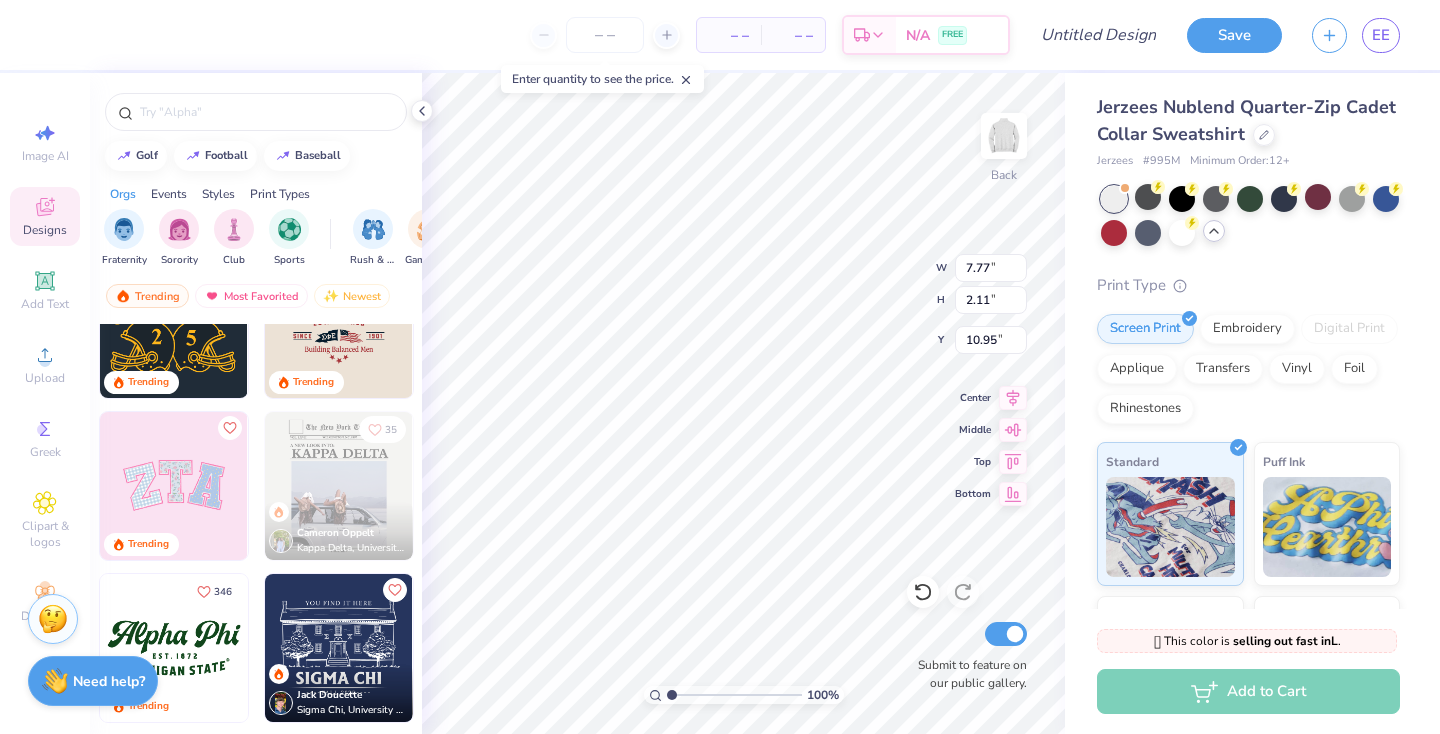 scroll, scrollTop: 766, scrollLeft: 0, axis: vertical 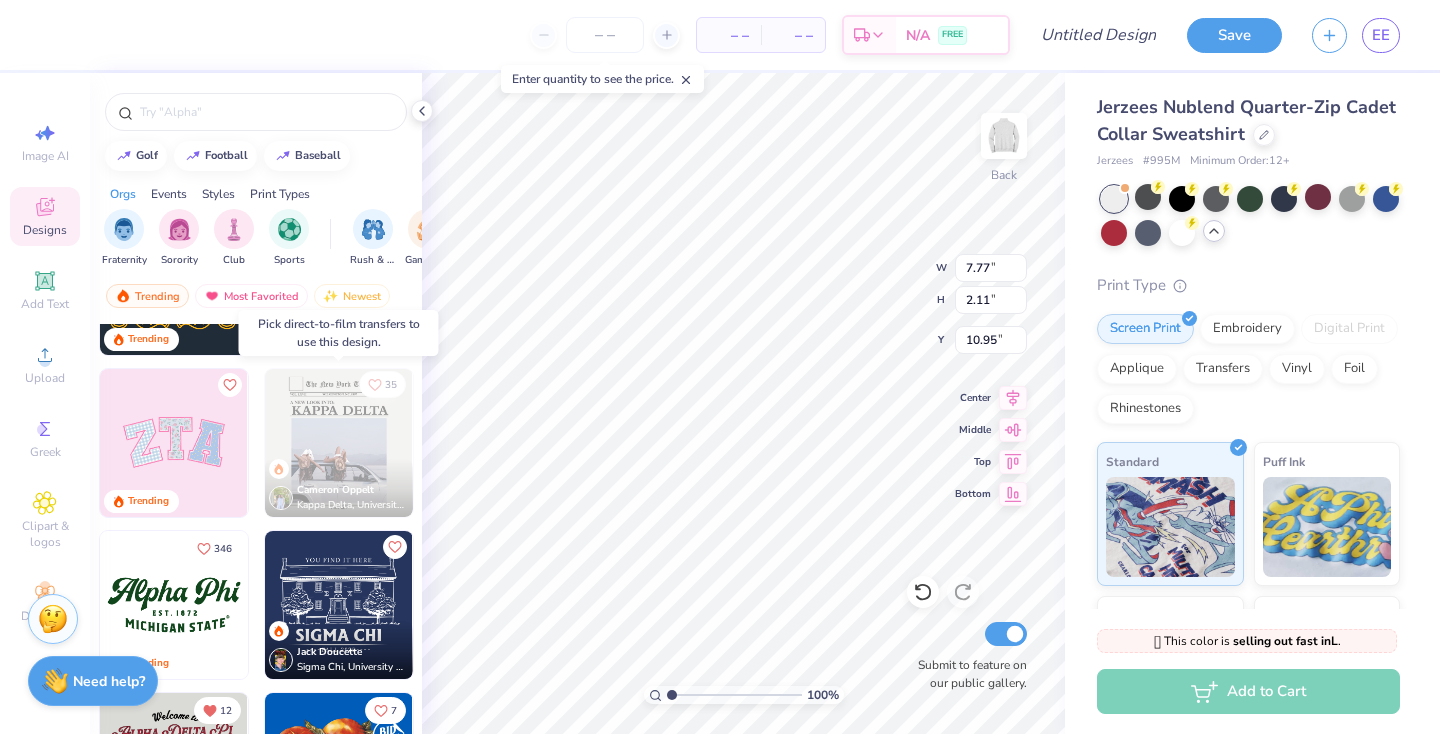 click on "35" at bounding box center (391, 385) 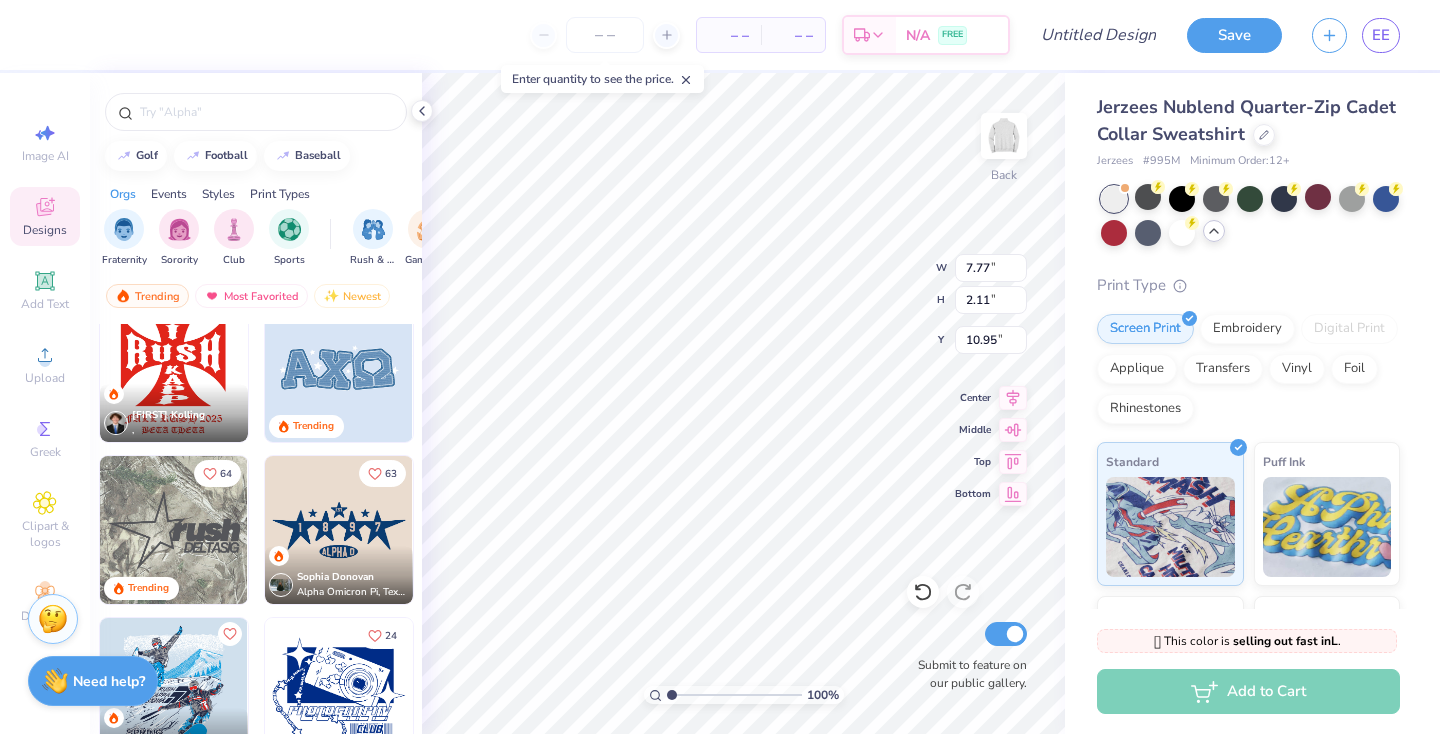 scroll, scrollTop: 1452, scrollLeft: 0, axis: vertical 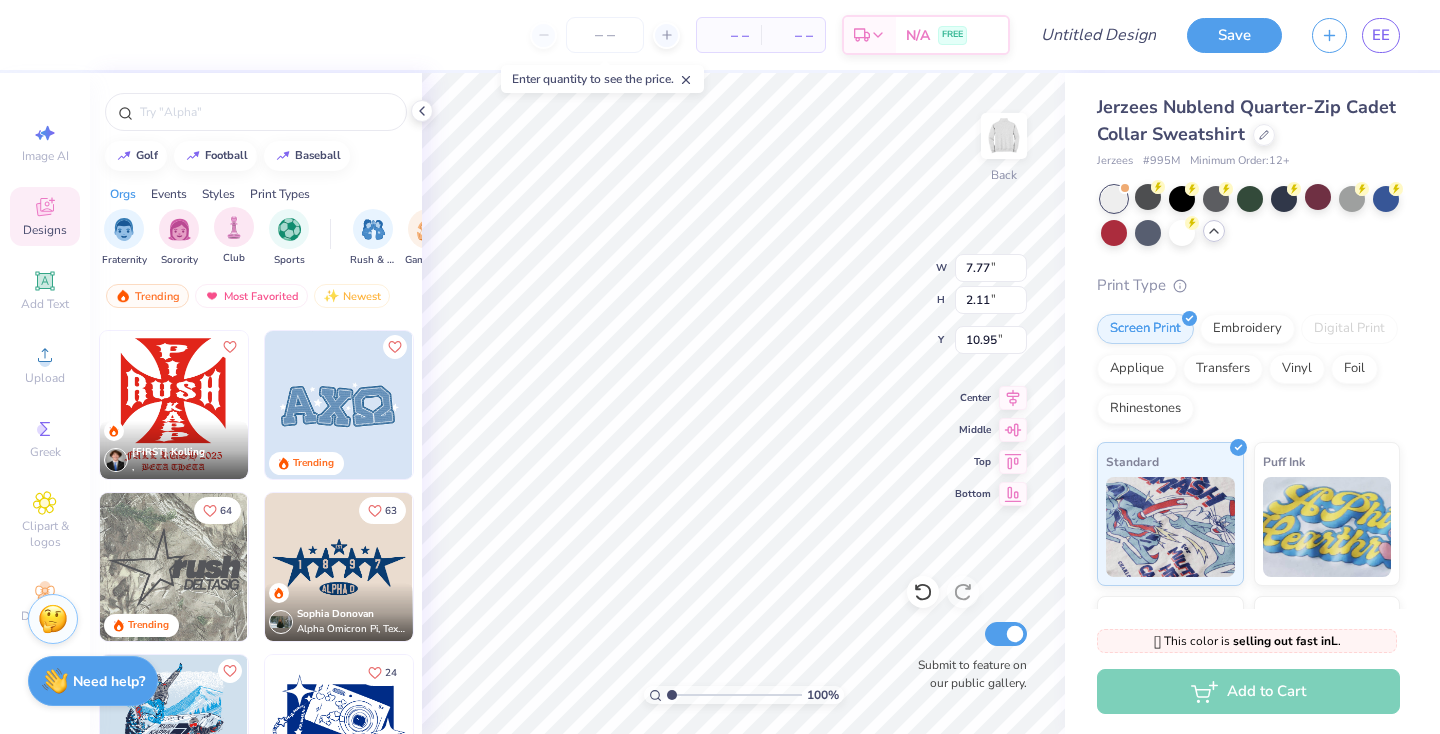 type on "a" 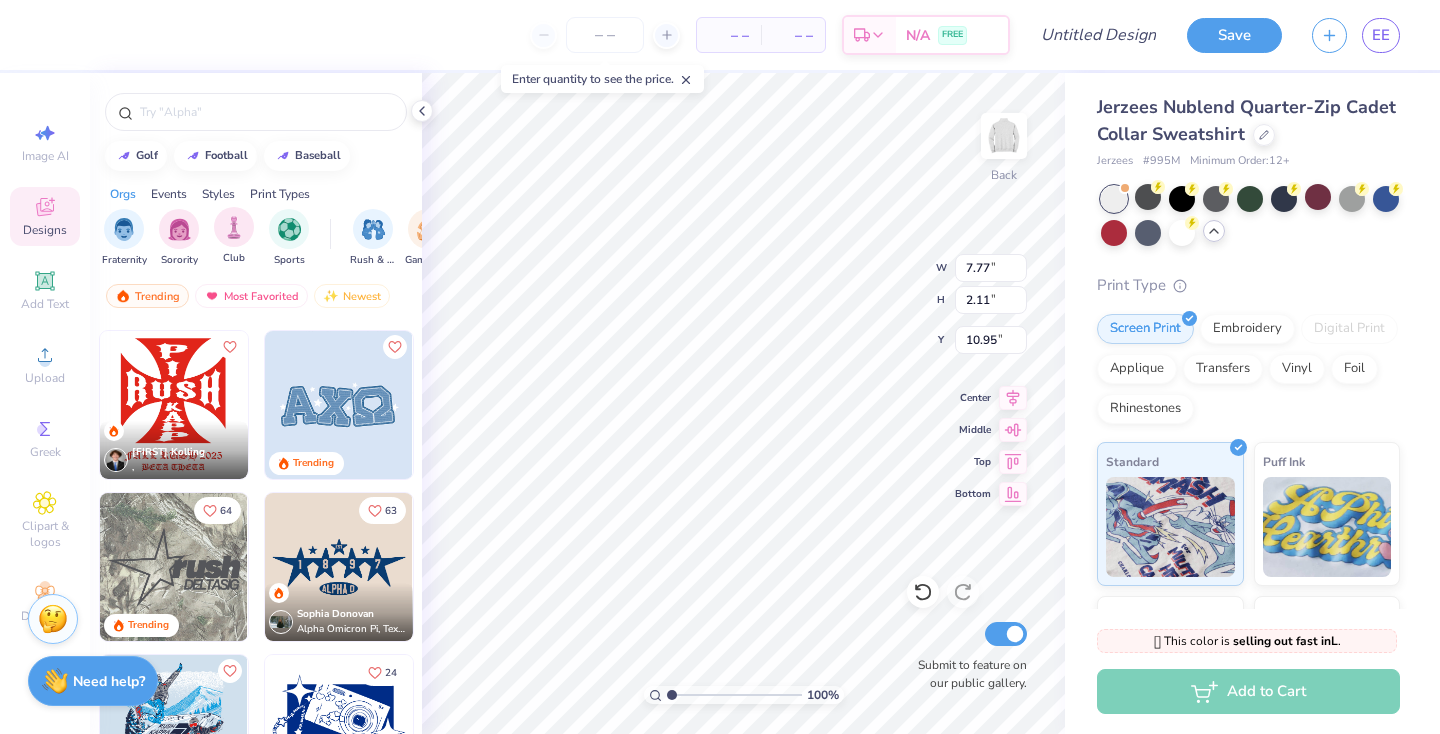 scroll, scrollTop: 0, scrollLeft: 3, axis: horizontal 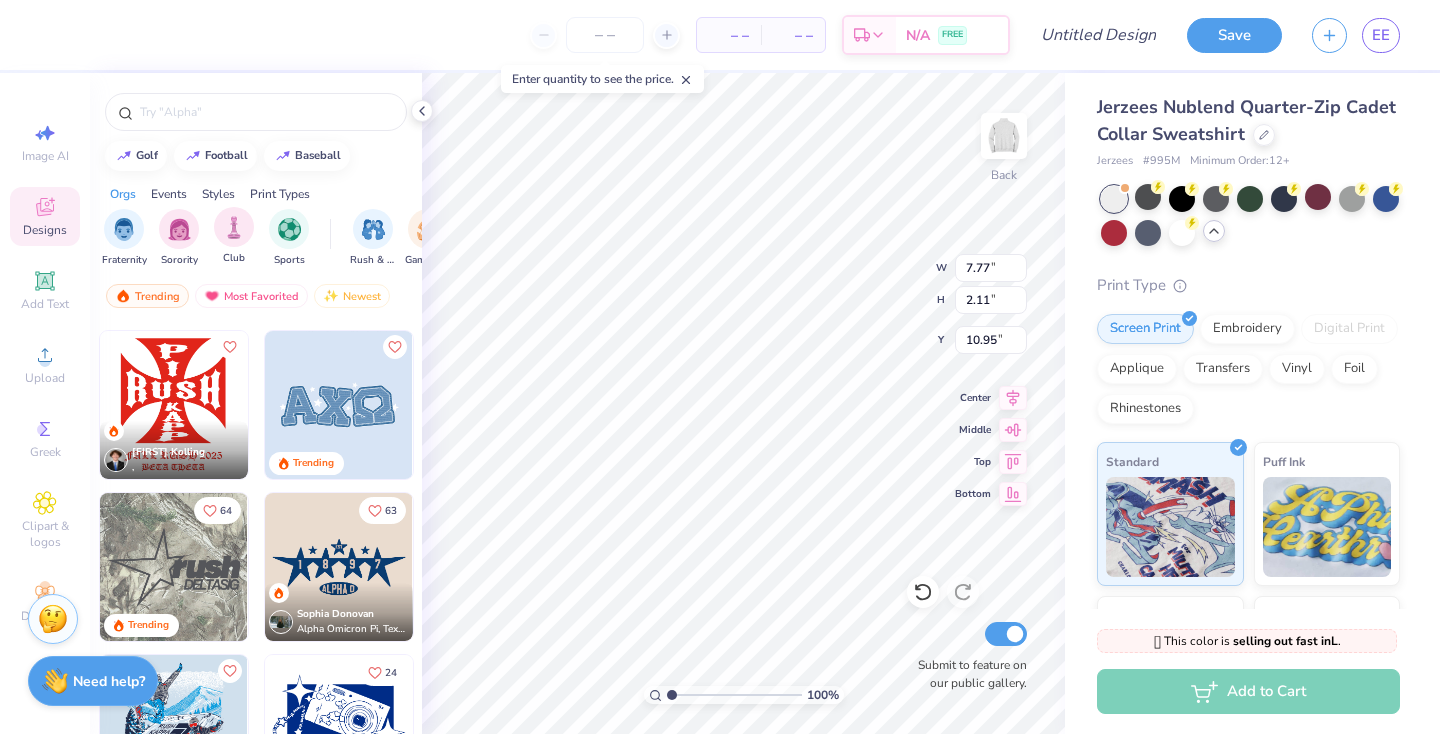 type on "AXO" 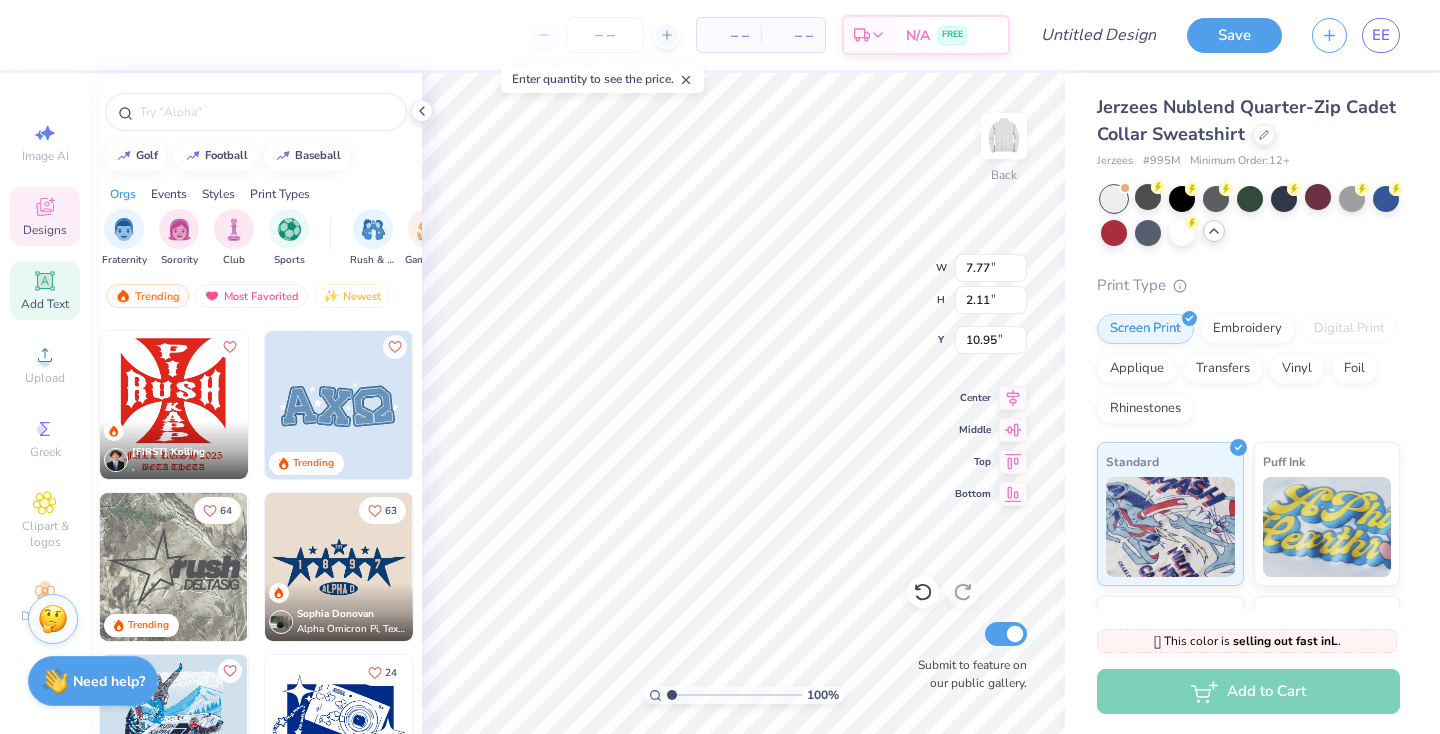 click on "Add Text" at bounding box center (45, 290) 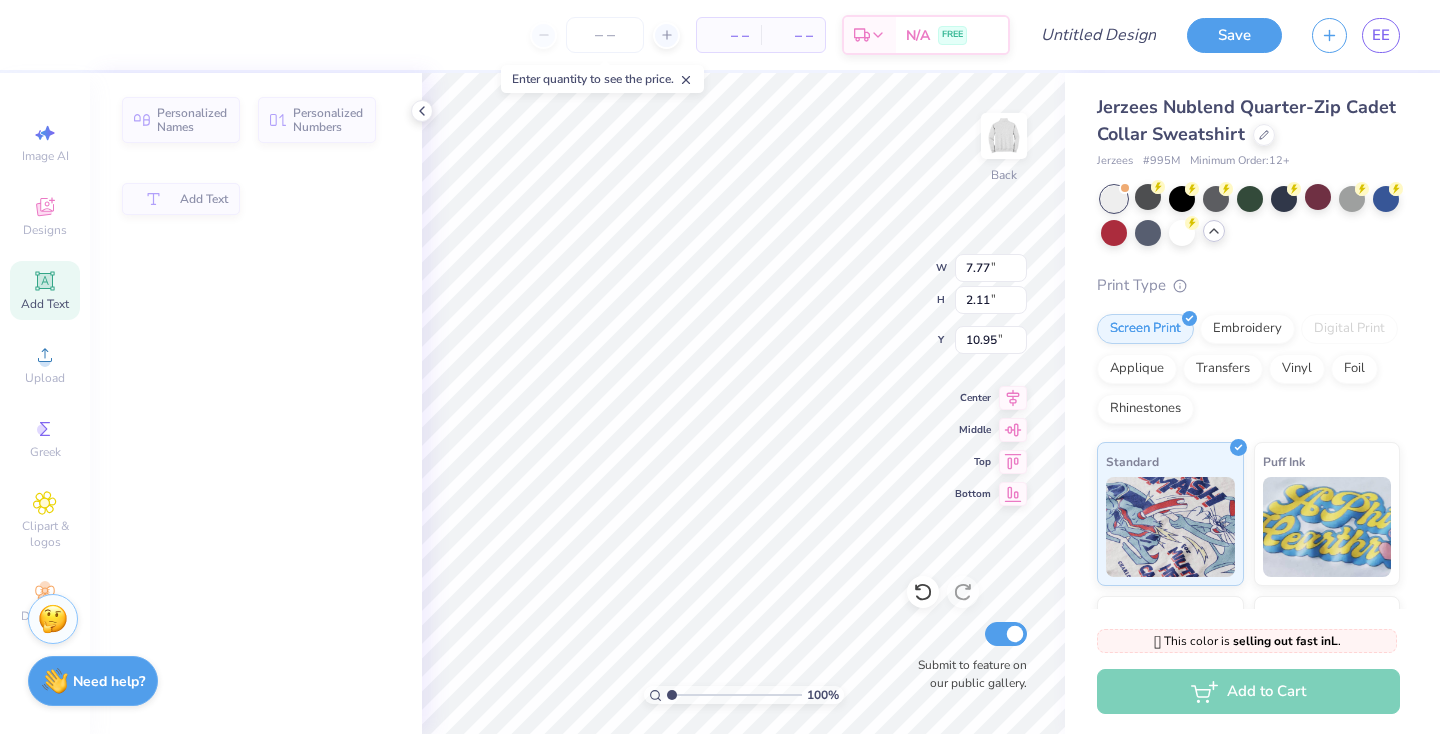 type on "6.92" 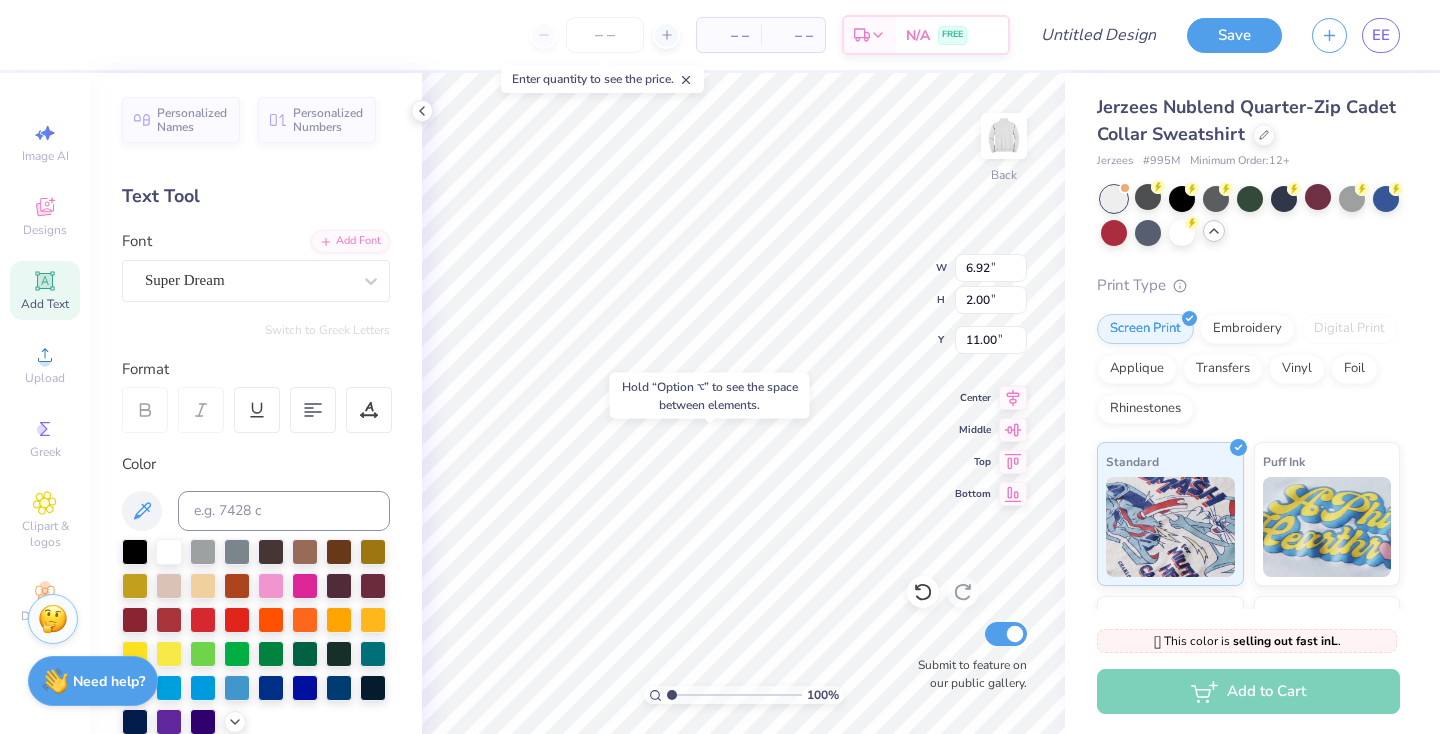 click on "Hold “Option ⌥” to see the space between elements." at bounding box center (710, 396) 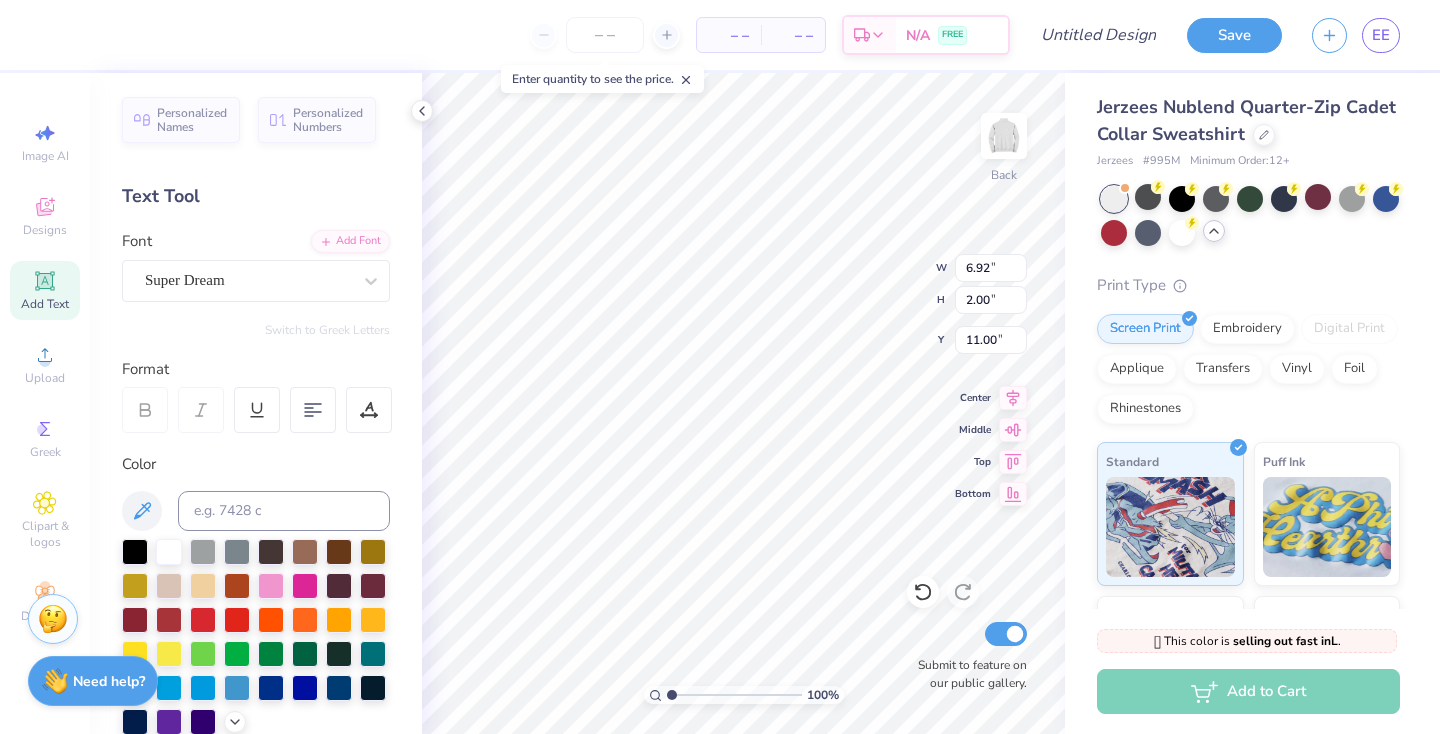 type on "T" 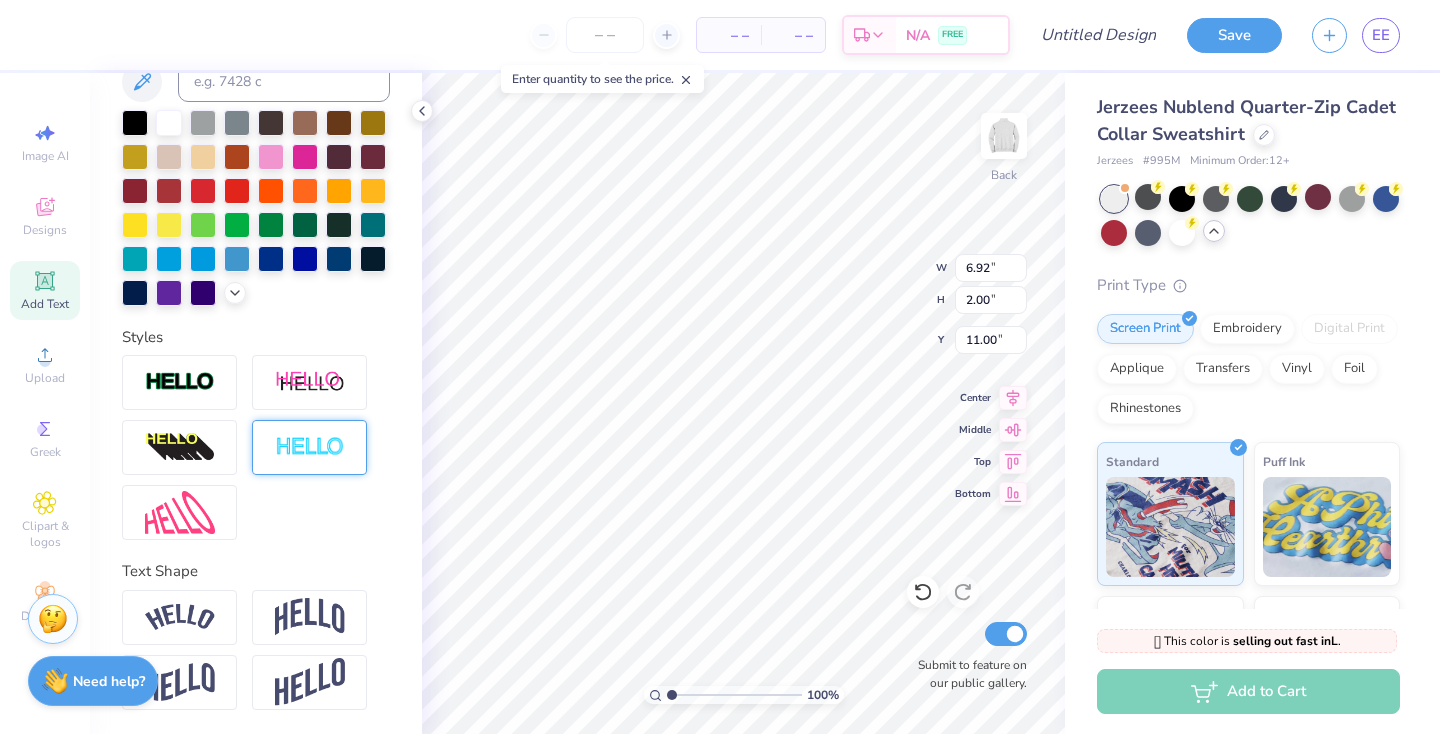 scroll, scrollTop: 429, scrollLeft: 0, axis: vertical 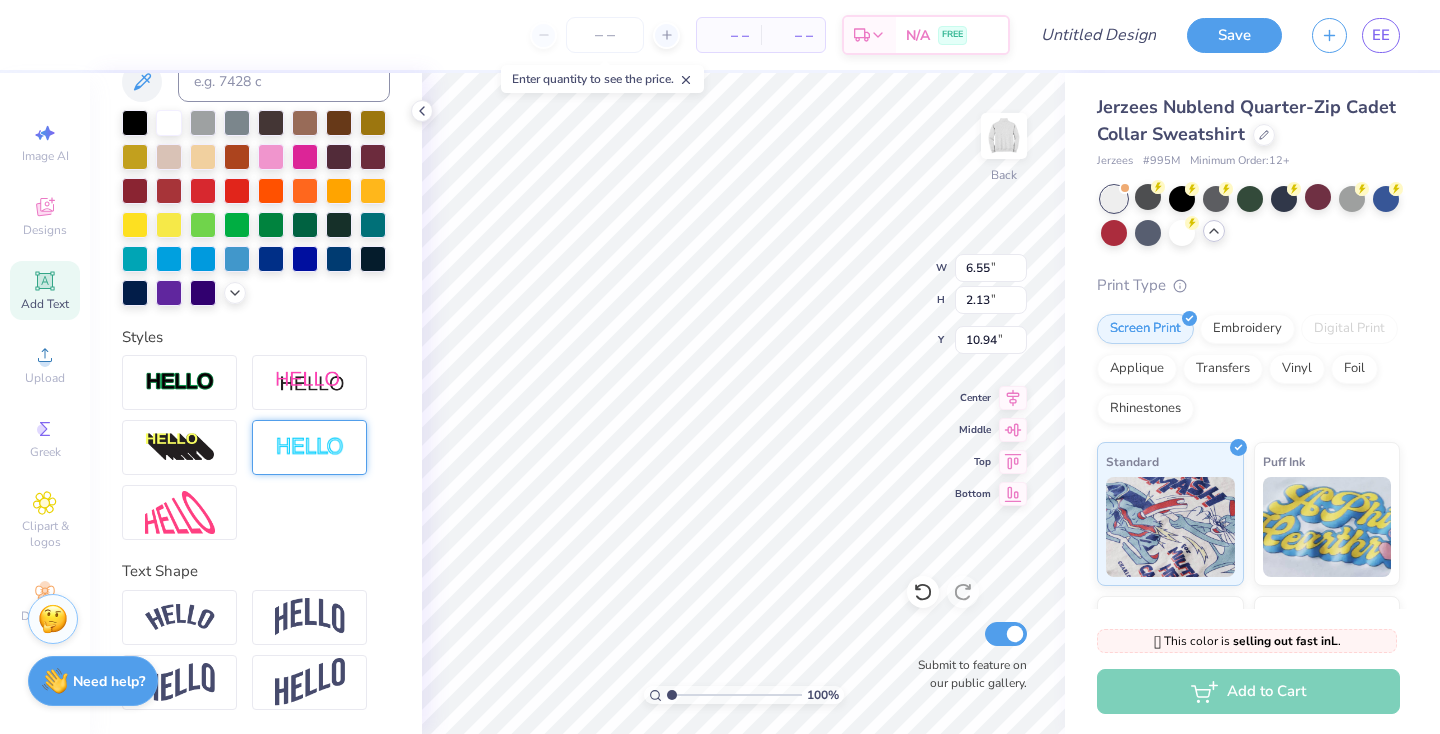 type on "1.74" 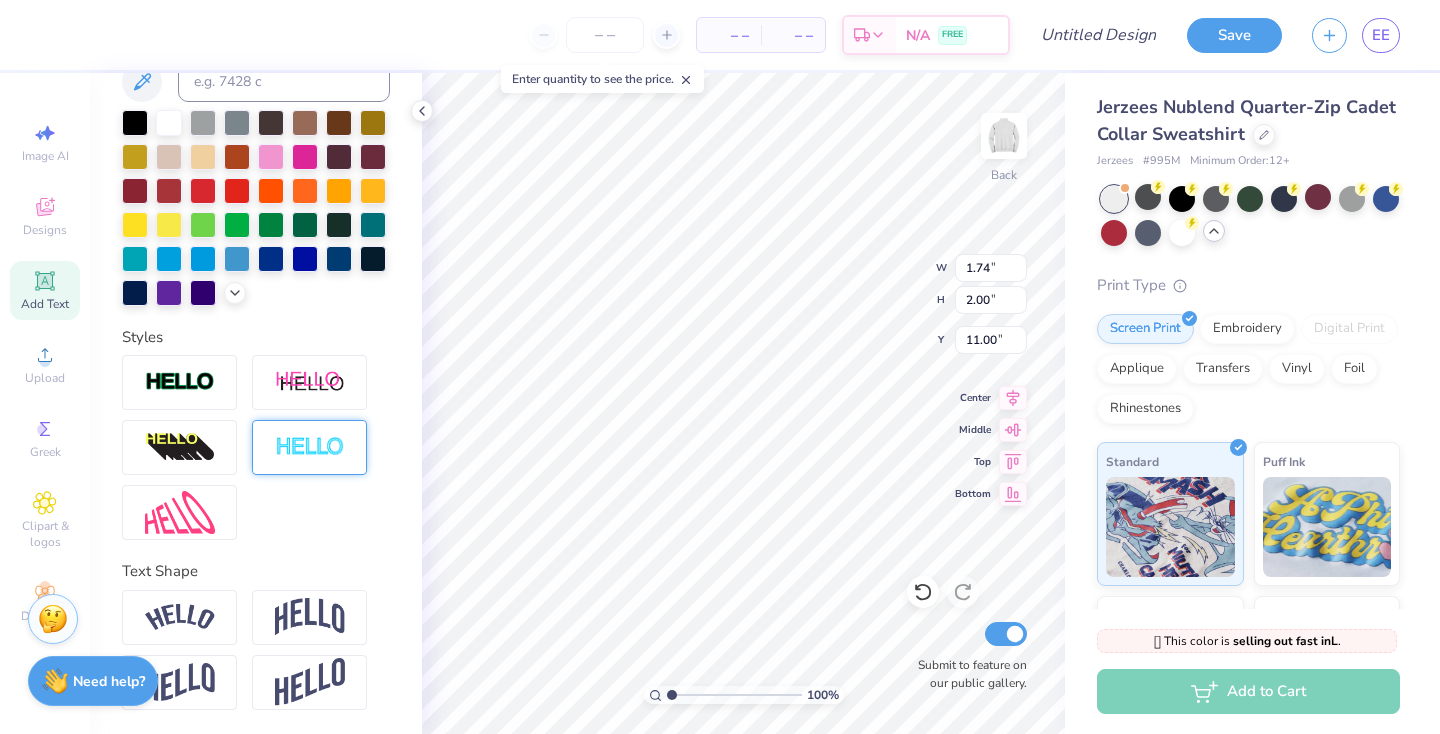 type on "16.58" 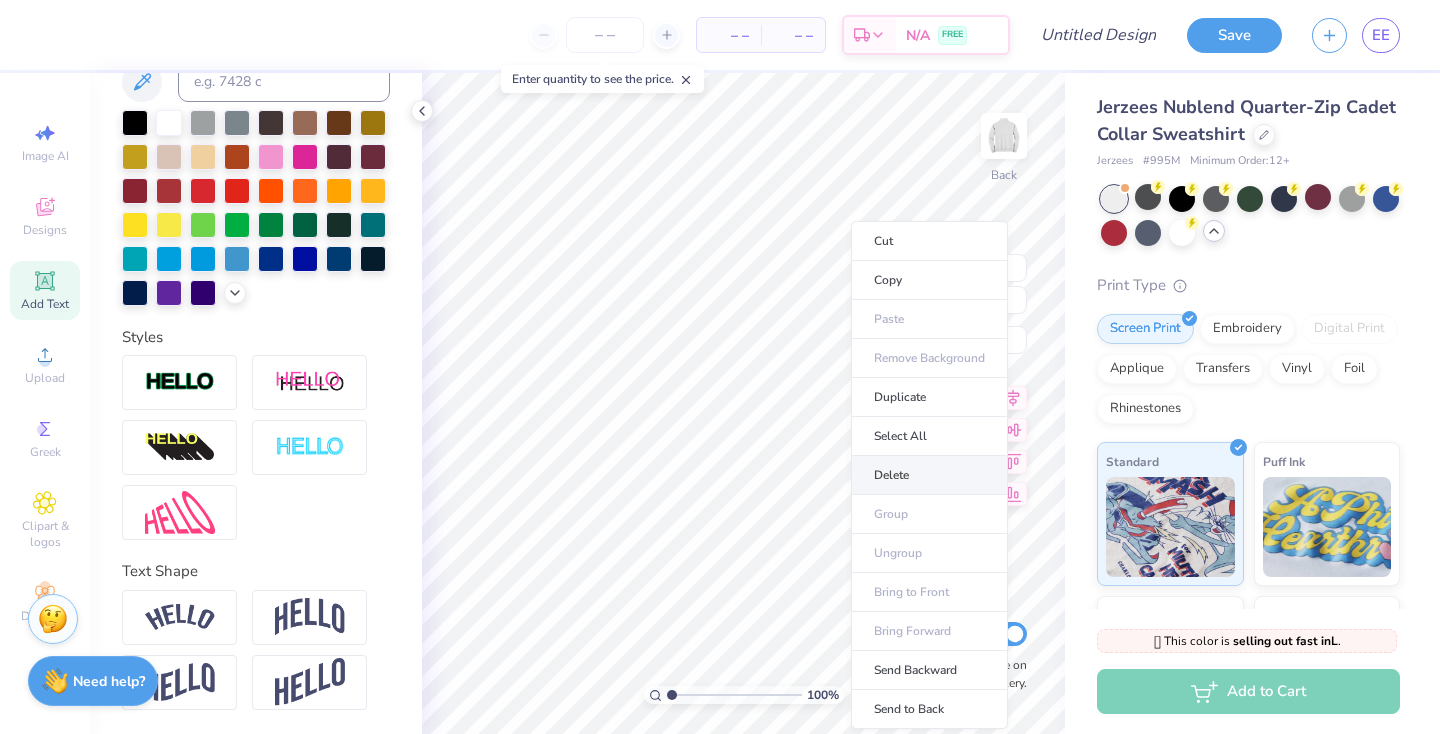 click on "Delete" at bounding box center [929, 475] 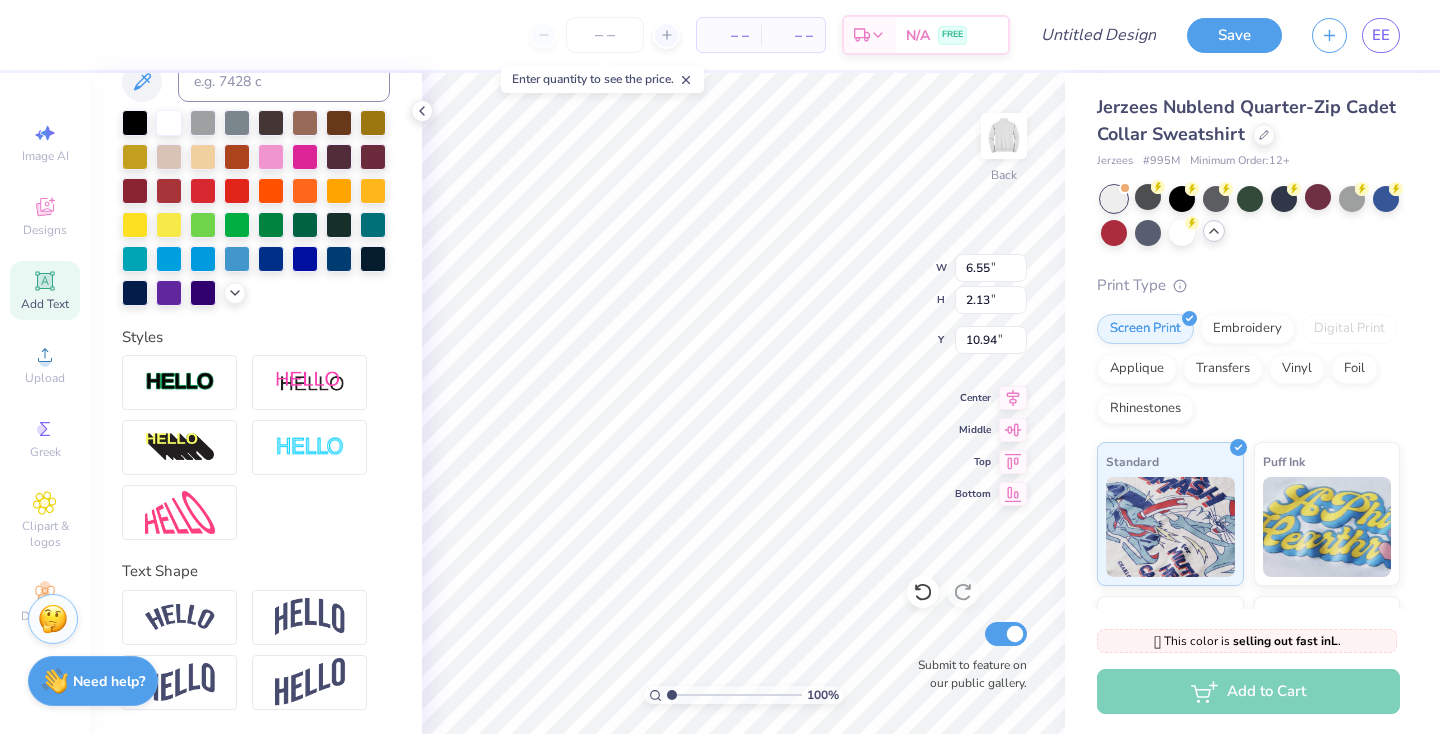 type on "4.50" 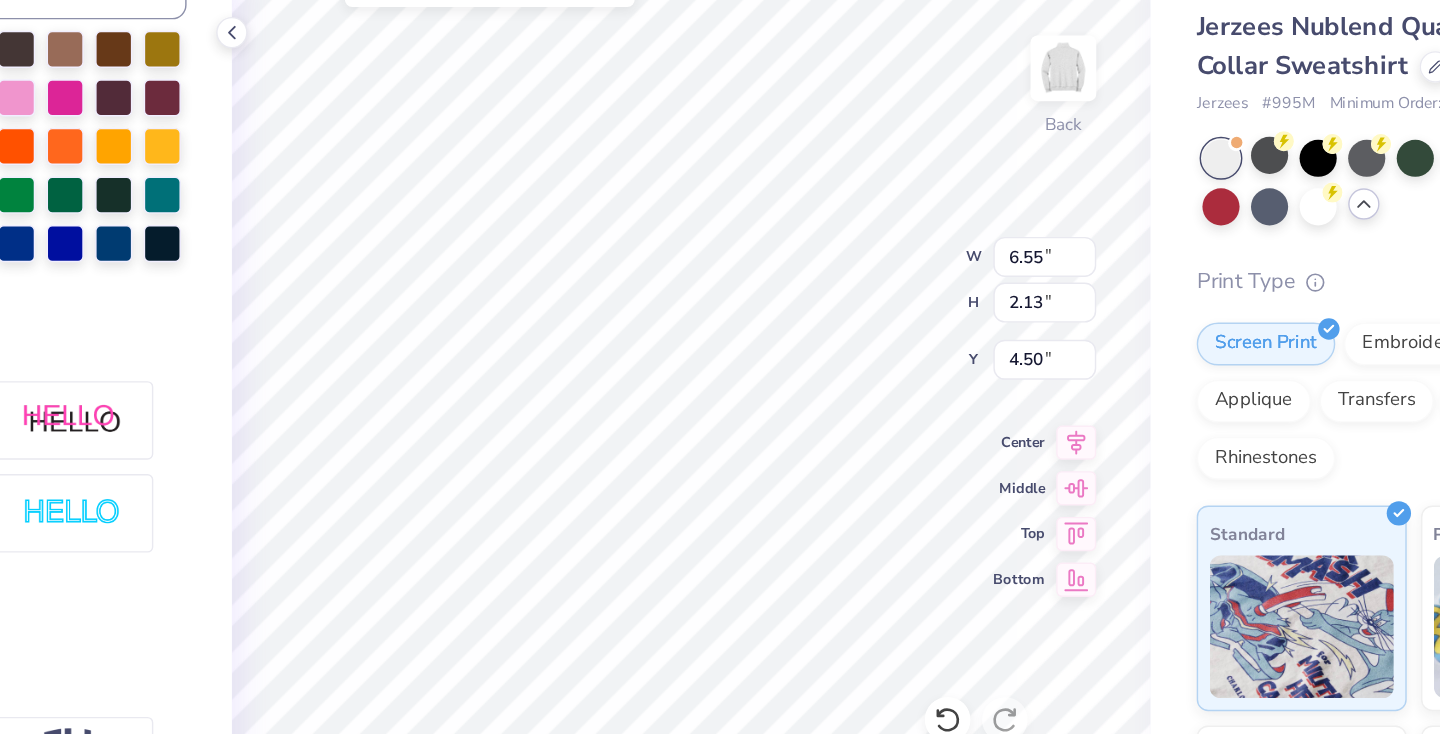 type on "4.63" 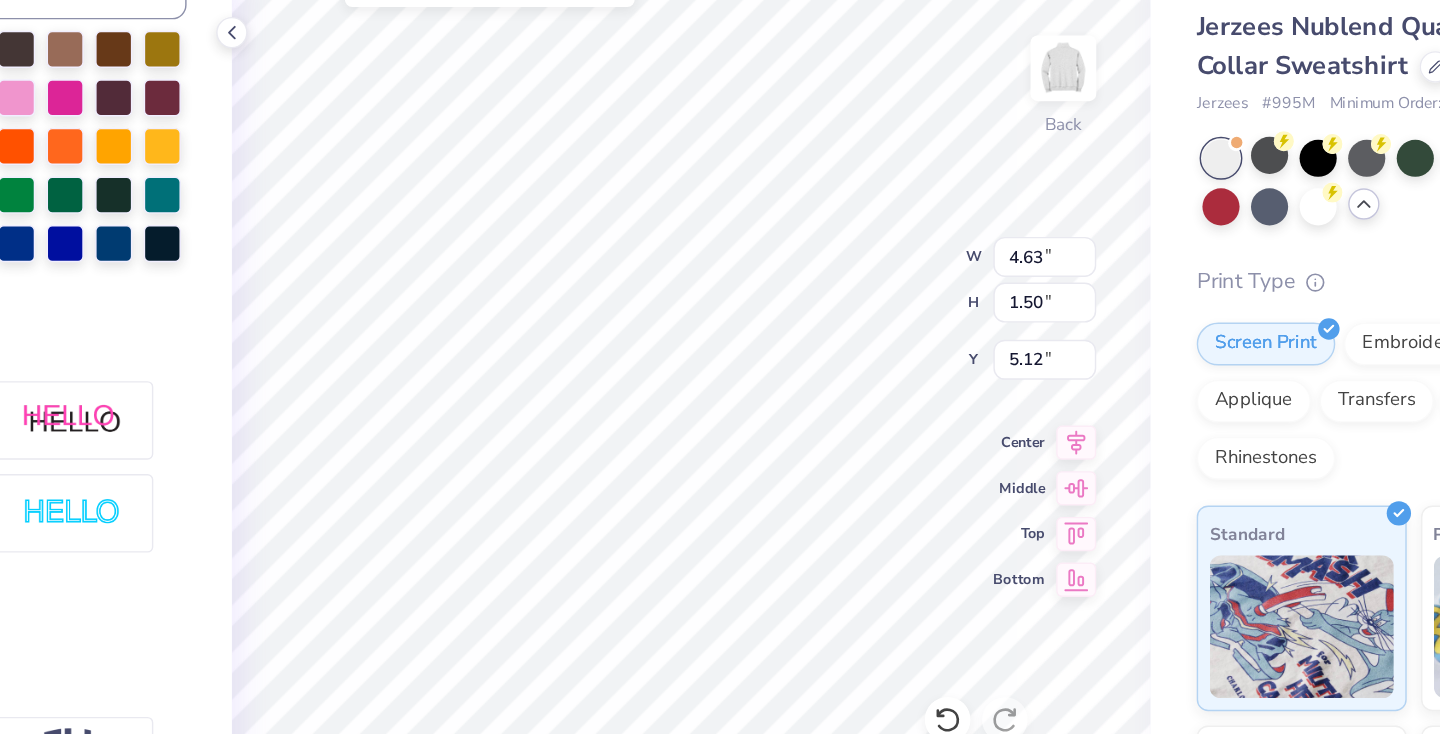 type on "4.78" 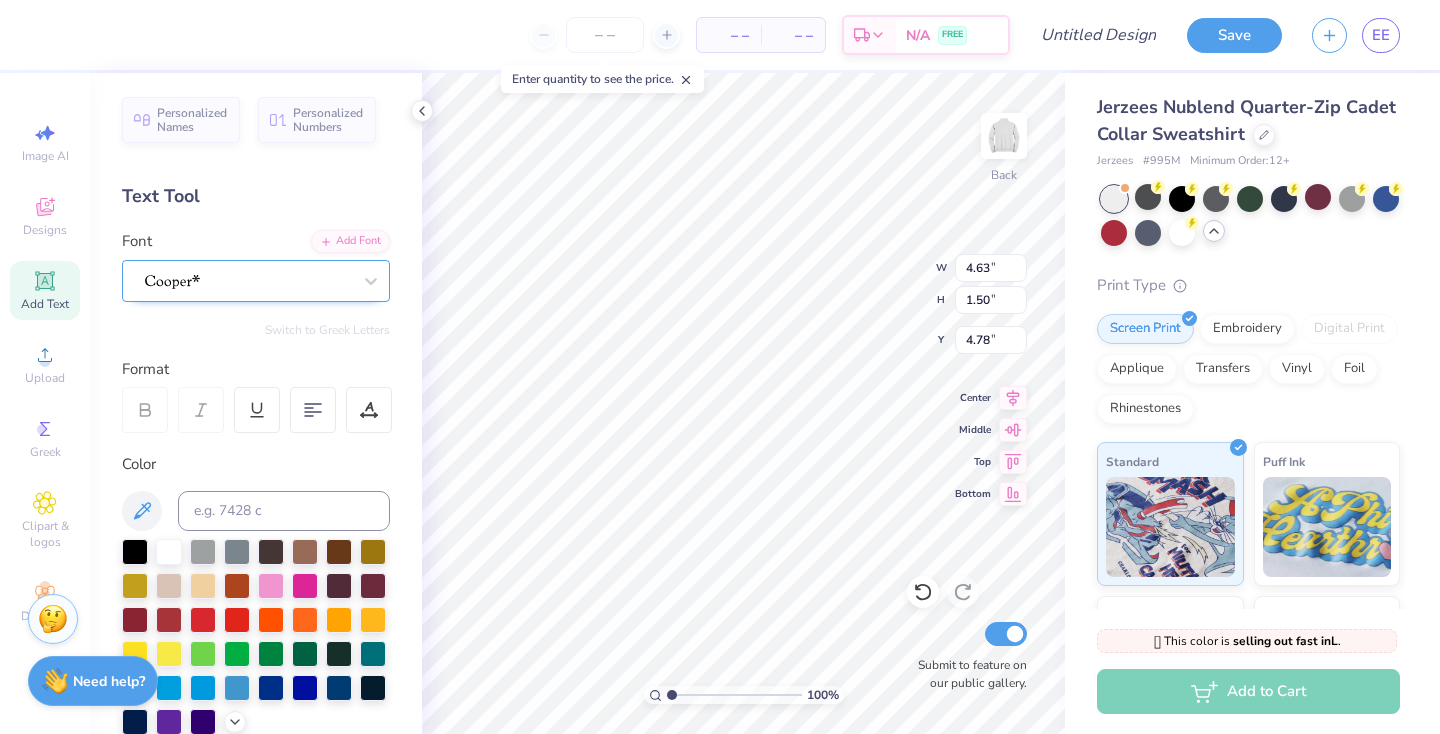 scroll, scrollTop: 0, scrollLeft: 0, axis: both 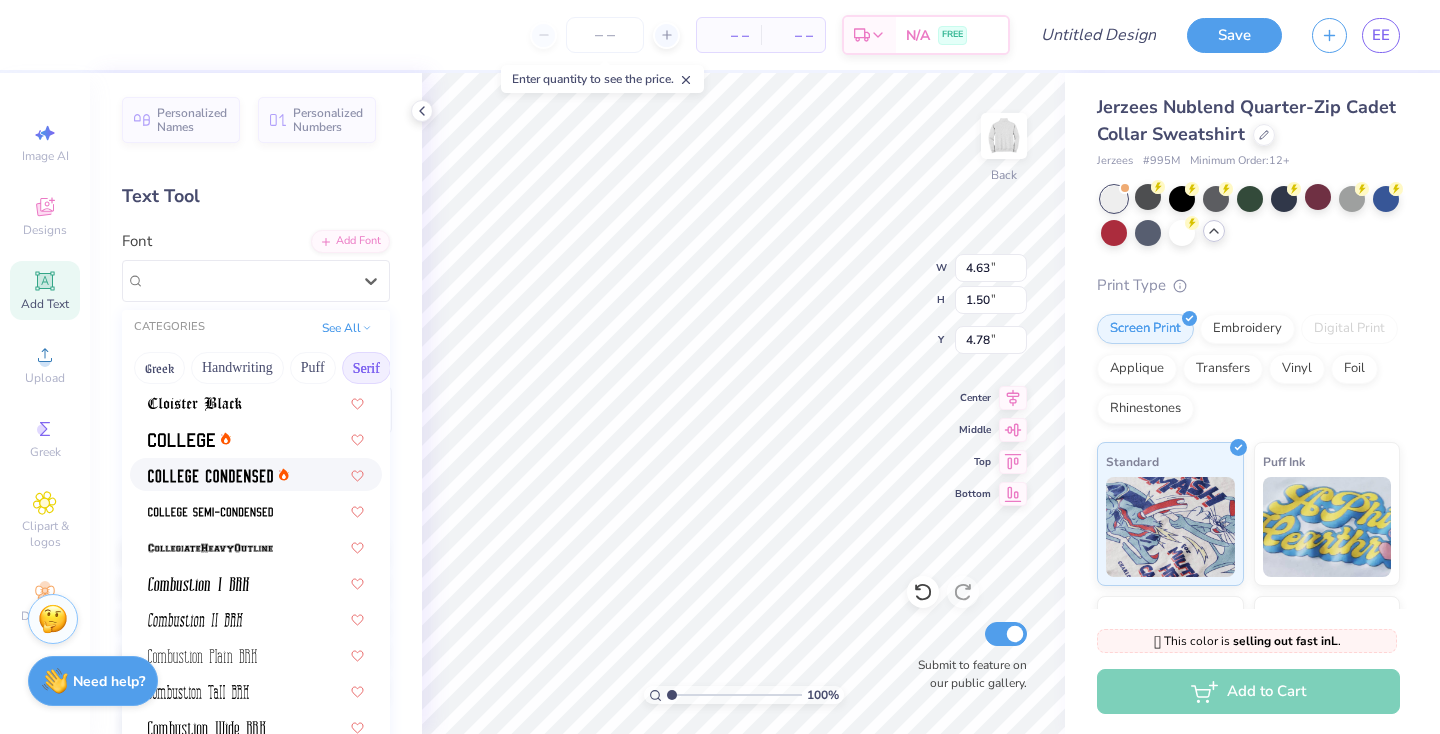 click at bounding box center (210, 476) 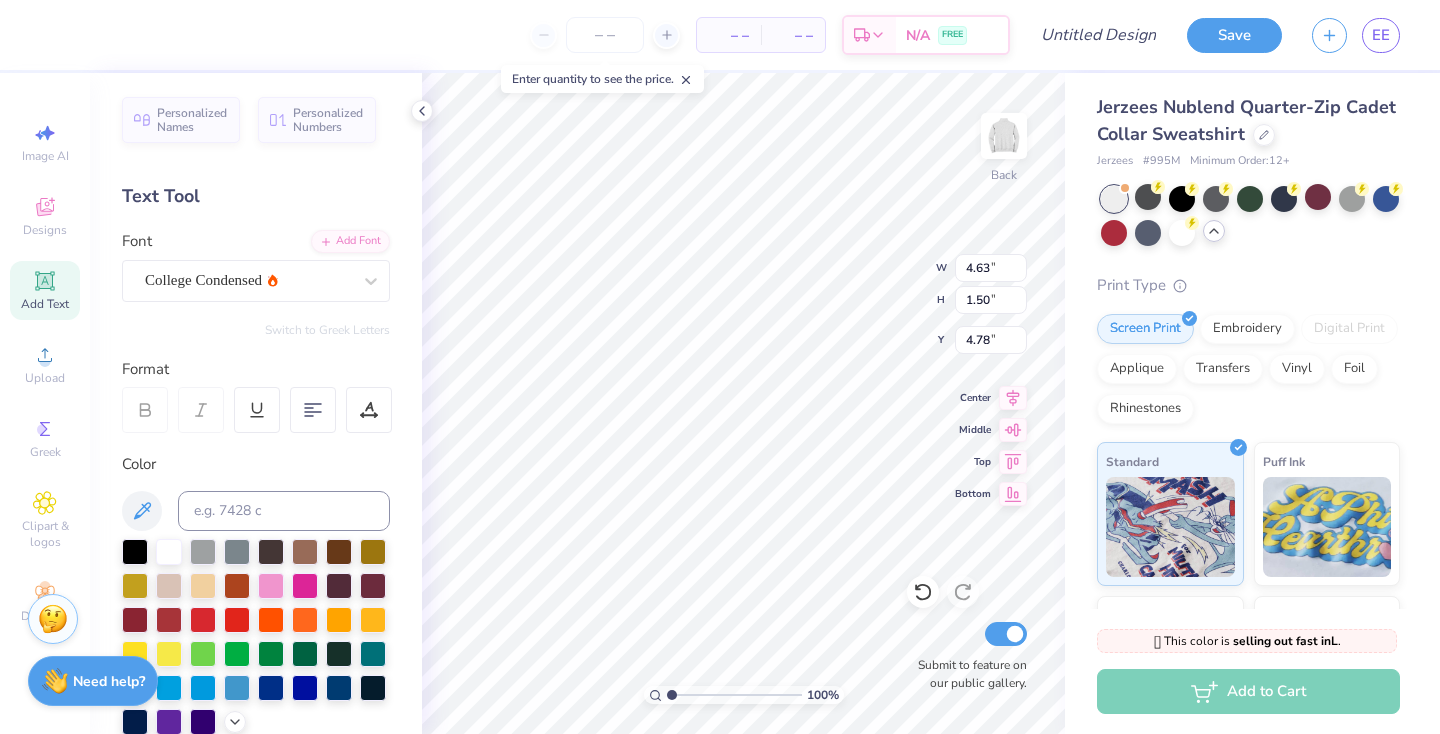 type on "2.57" 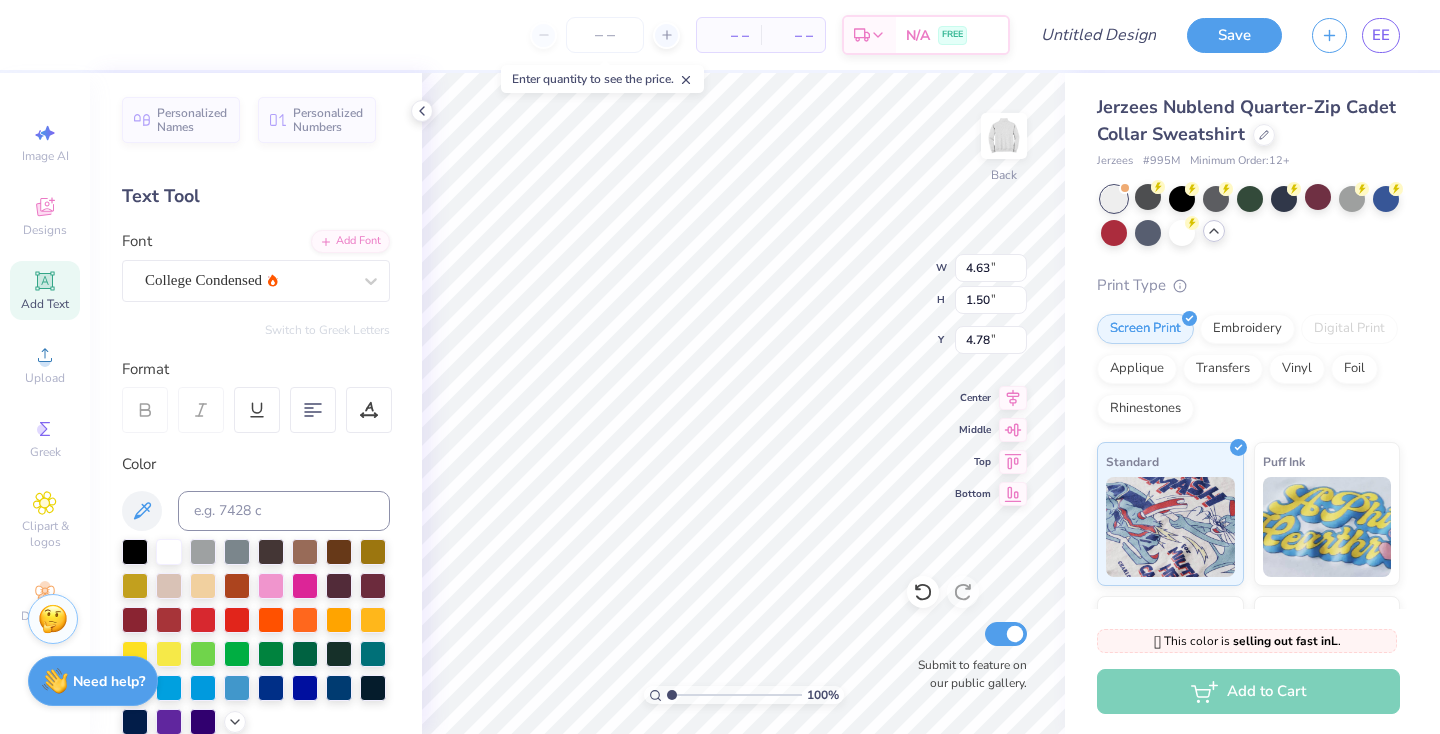 type on "1.38" 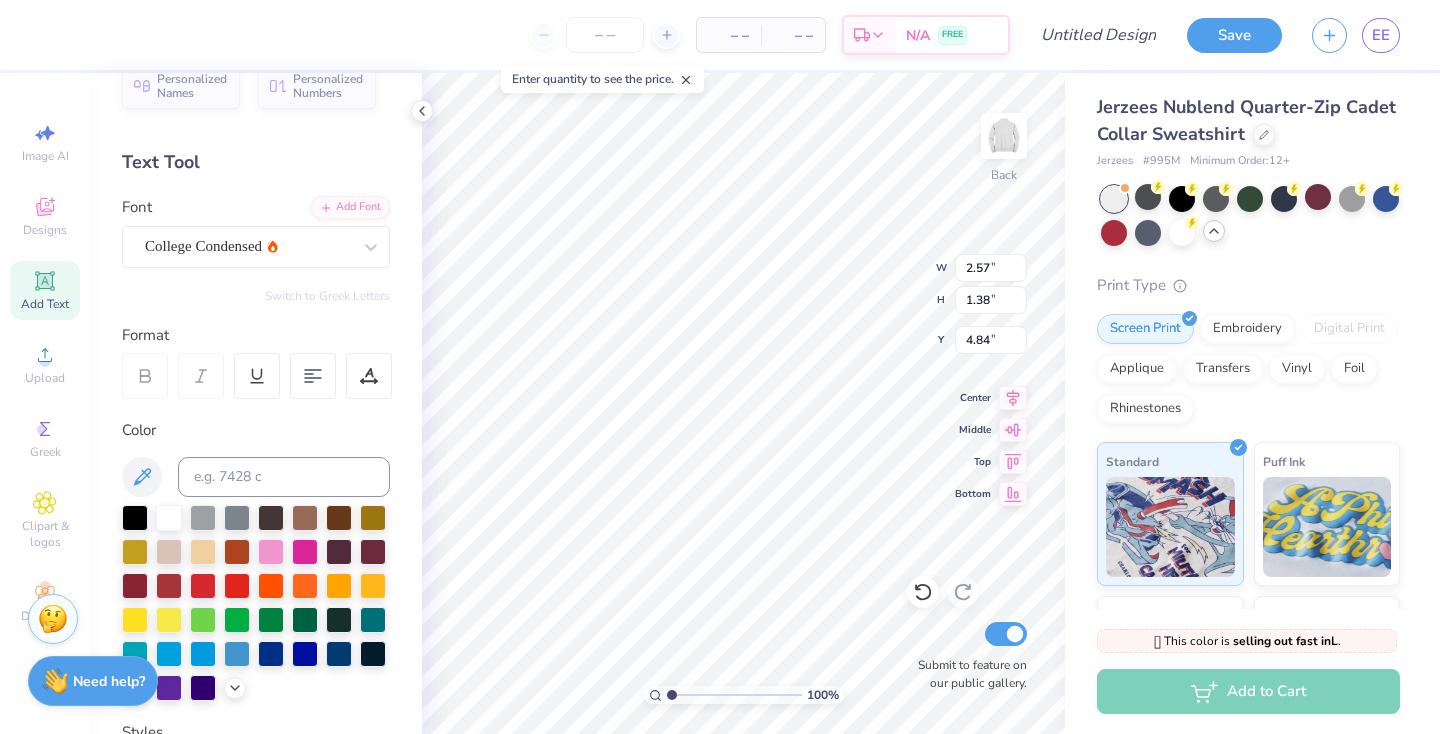 scroll, scrollTop: 37, scrollLeft: 0, axis: vertical 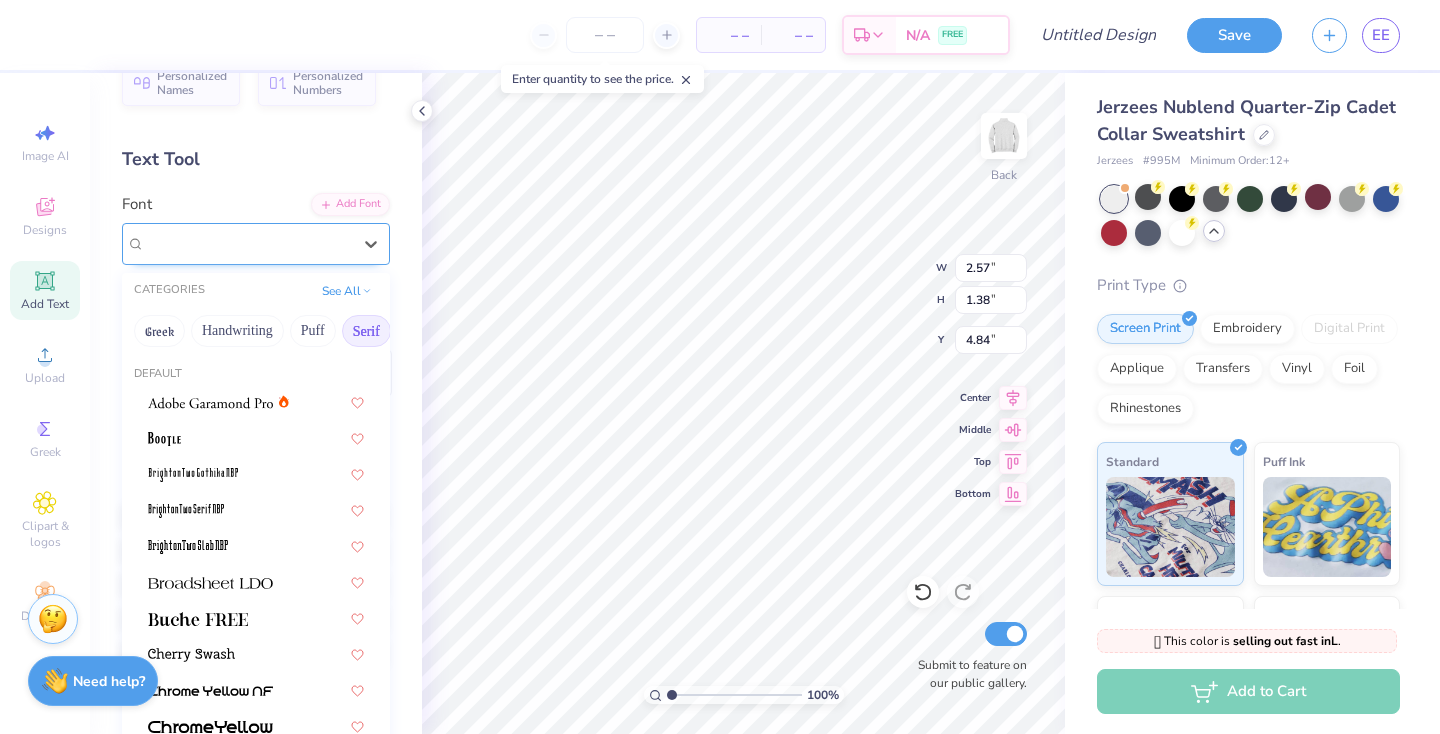 click on "College Condensed" at bounding box center [248, 243] 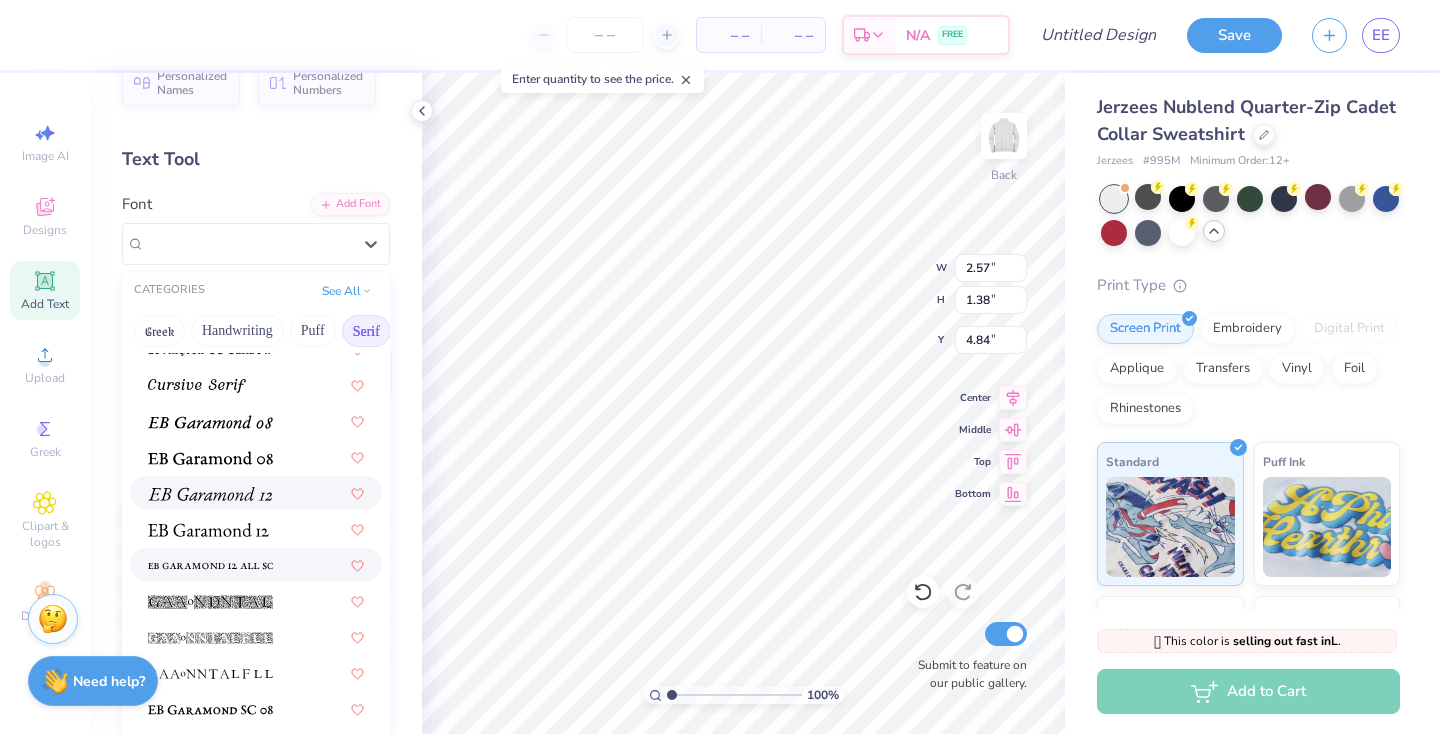 scroll, scrollTop: 1165, scrollLeft: 0, axis: vertical 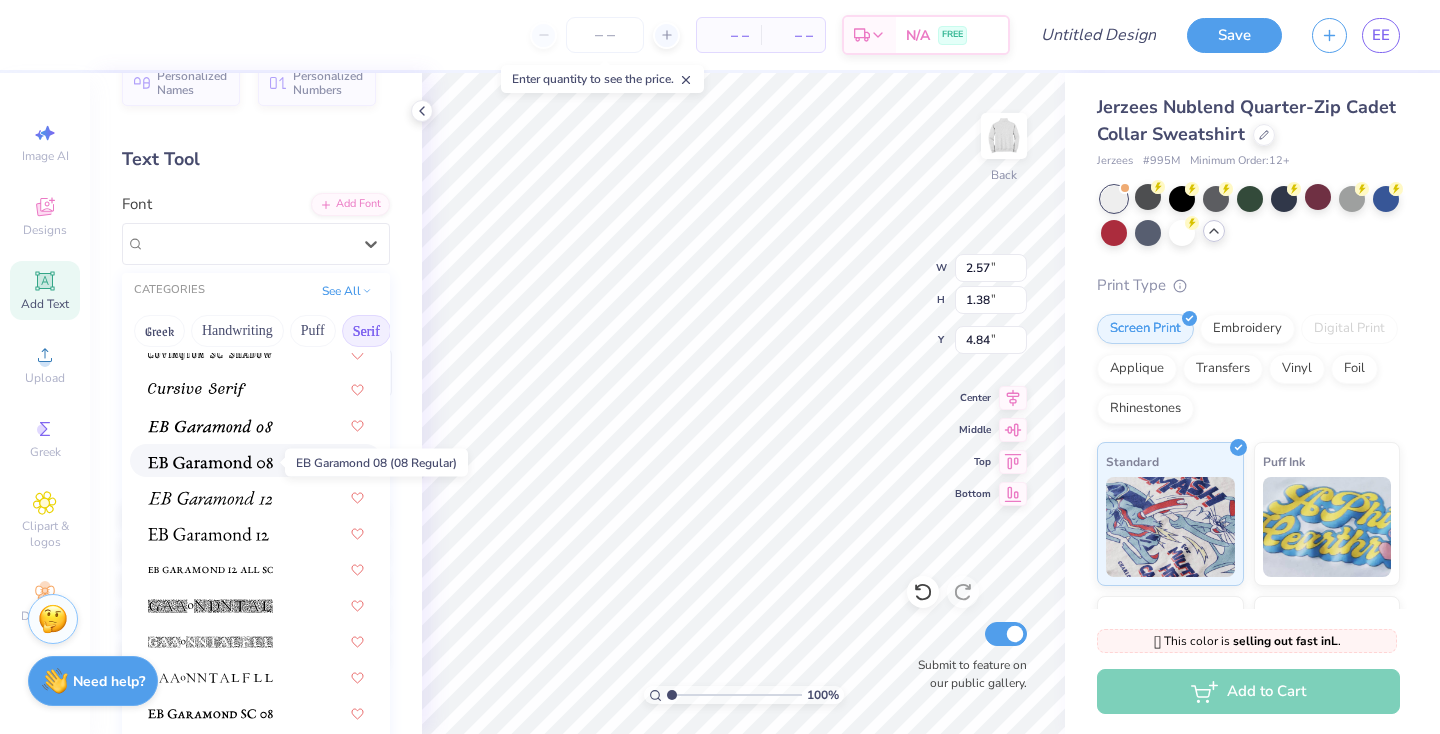 click at bounding box center [210, 462] 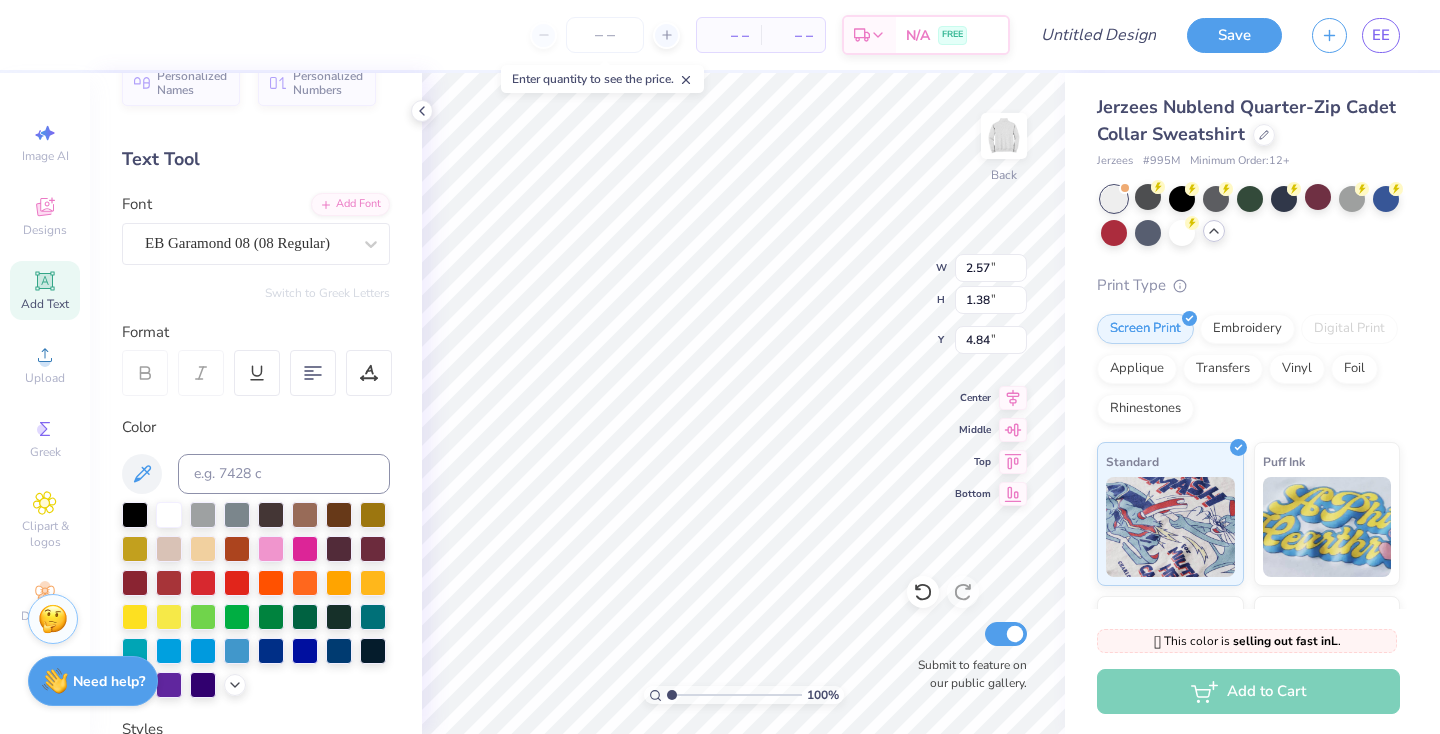 type on "3.85" 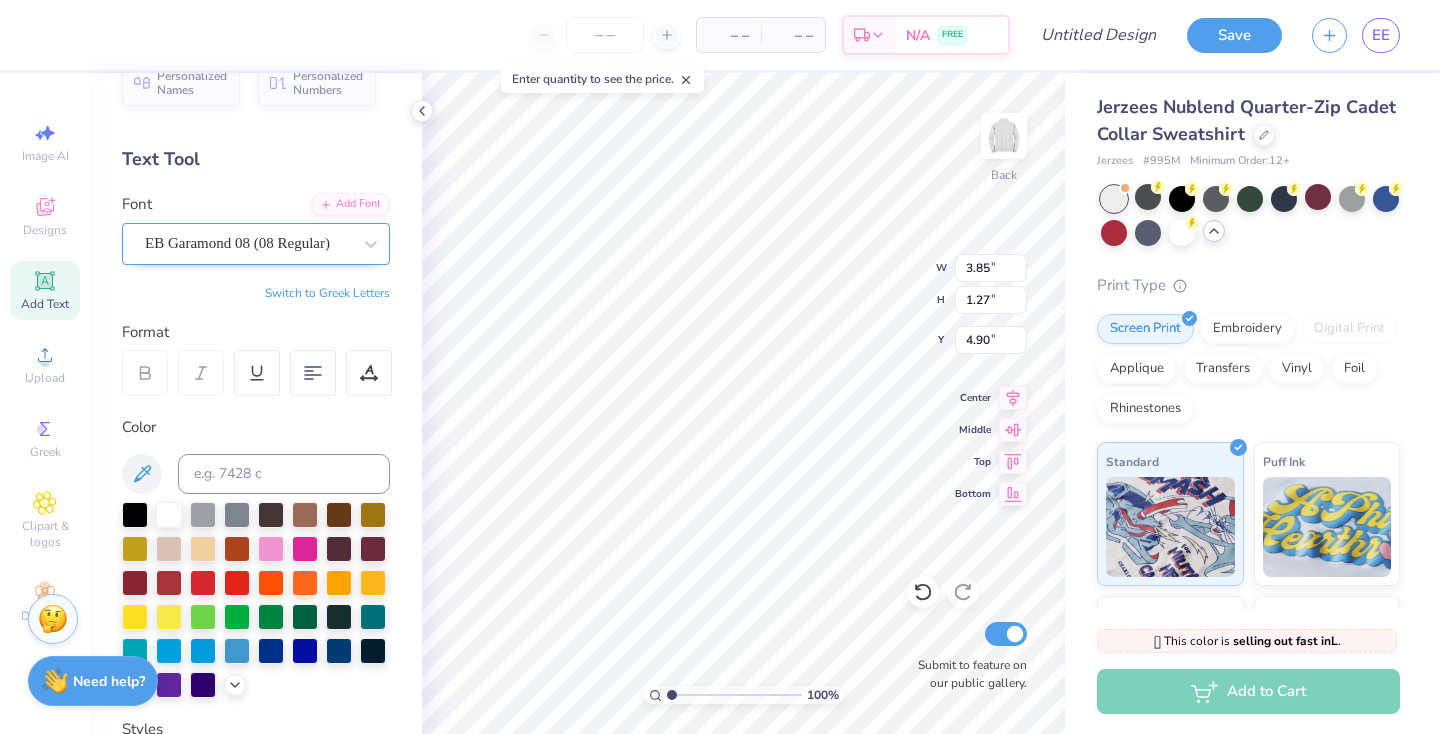 click on "EB Garamond 08 (08 Regular)" at bounding box center [237, 243] 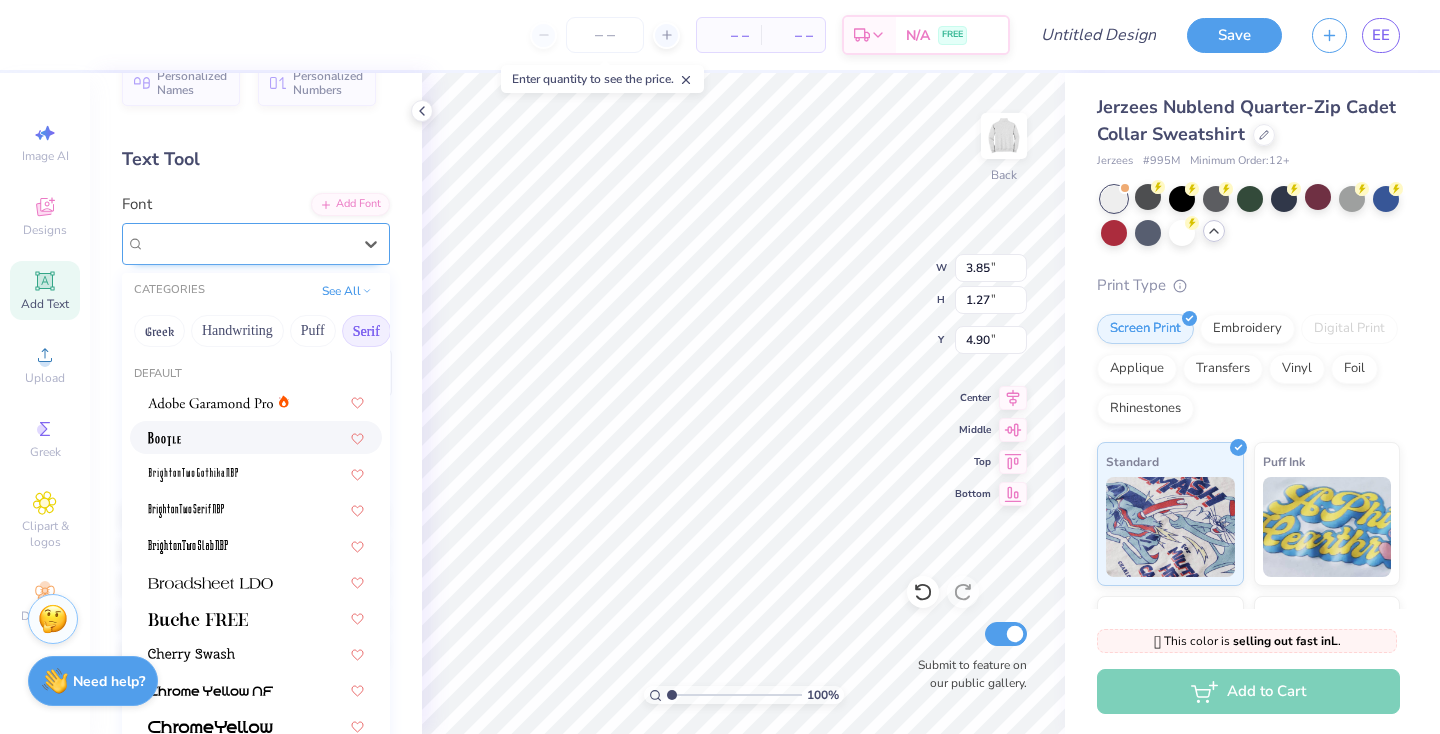 click on "EB Garamond 08 (08 Regular)" at bounding box center [237, 243] 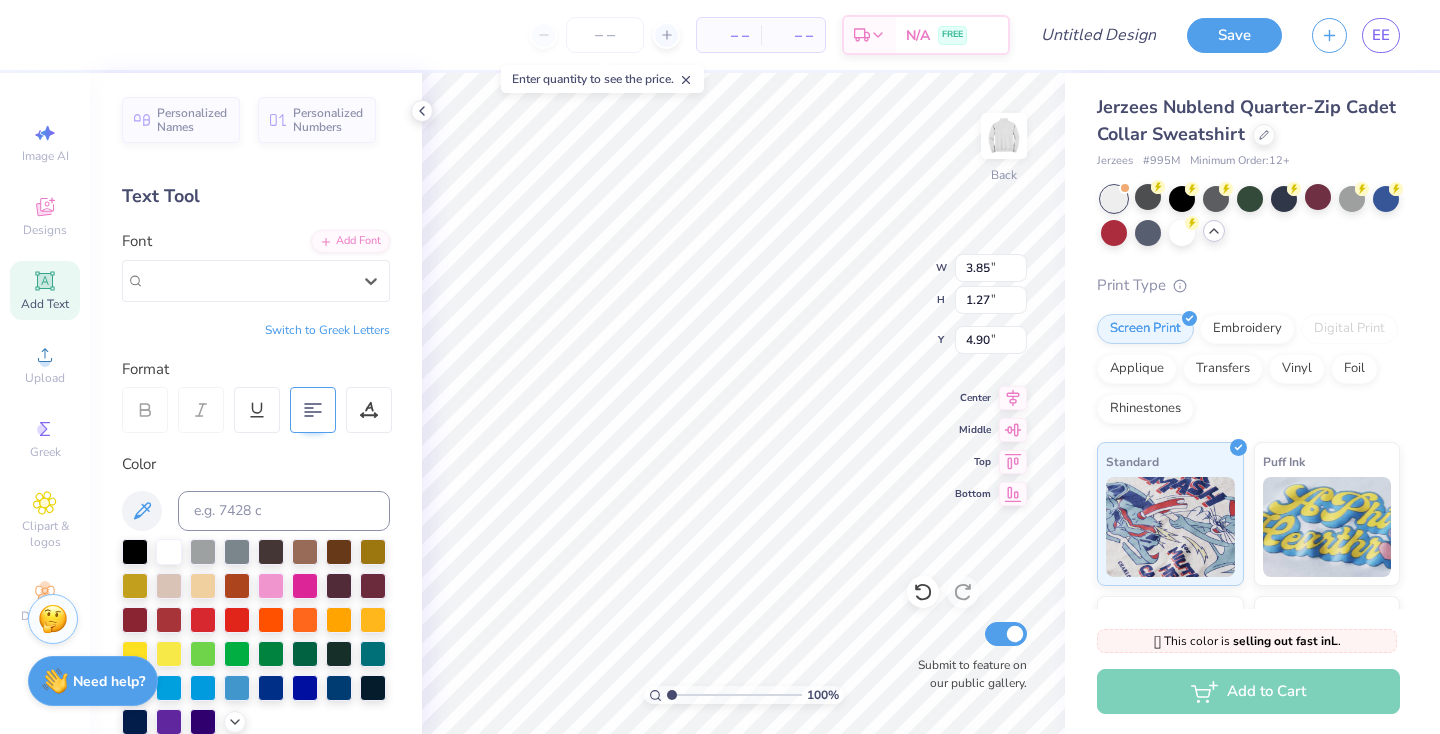 scroll, scrollTop: 0, scrollLeft: 0, axis: both 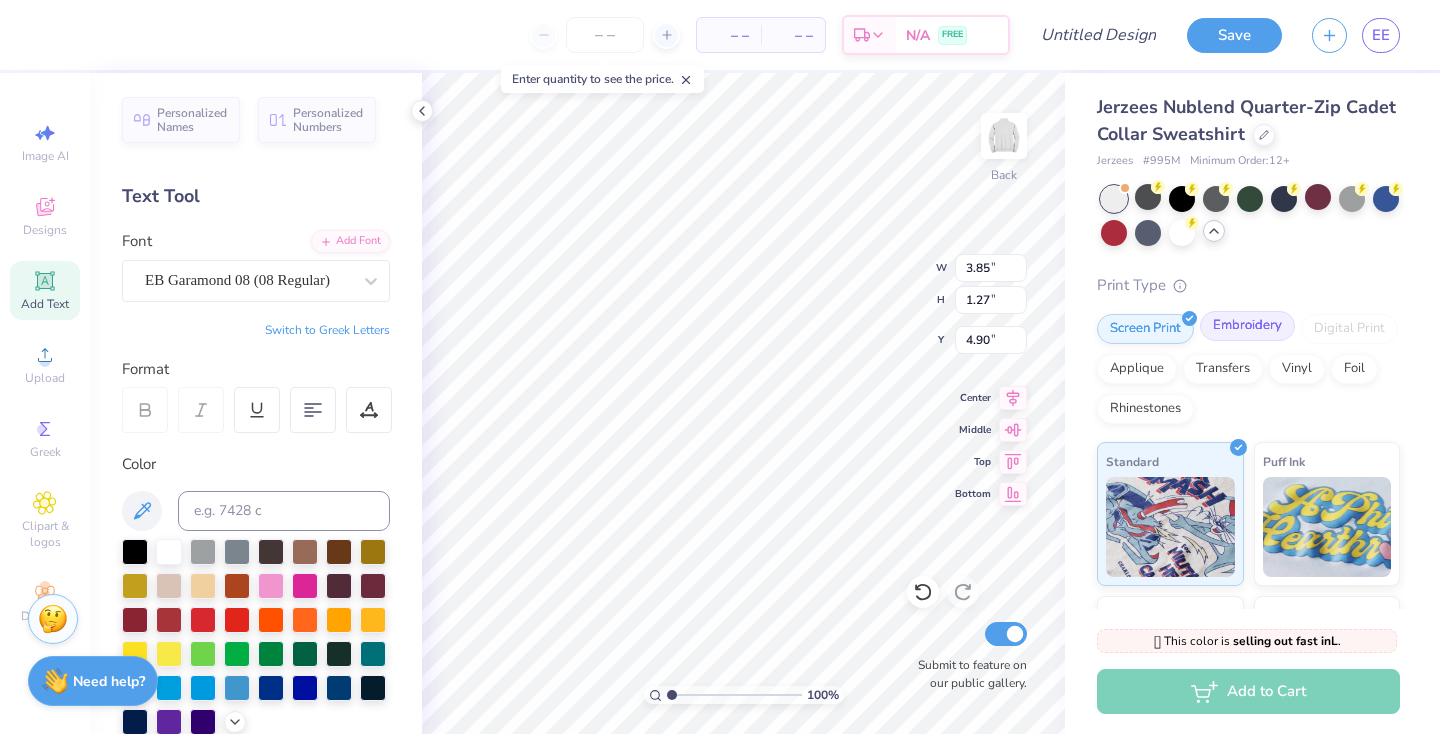 click on "Embroidery" at bounding box center [1247, 326] 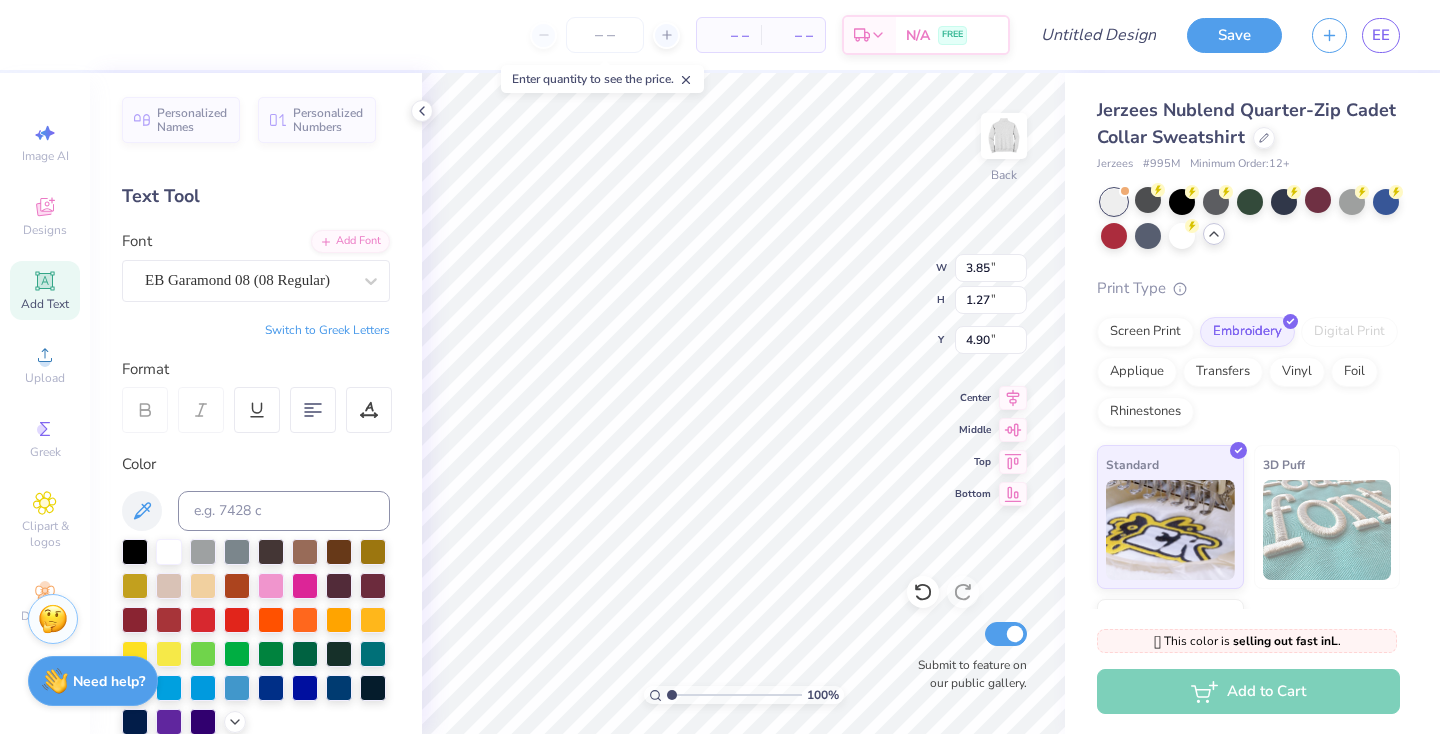 scroll, scrollTop: 0, scrollLeft: 0, axis: both 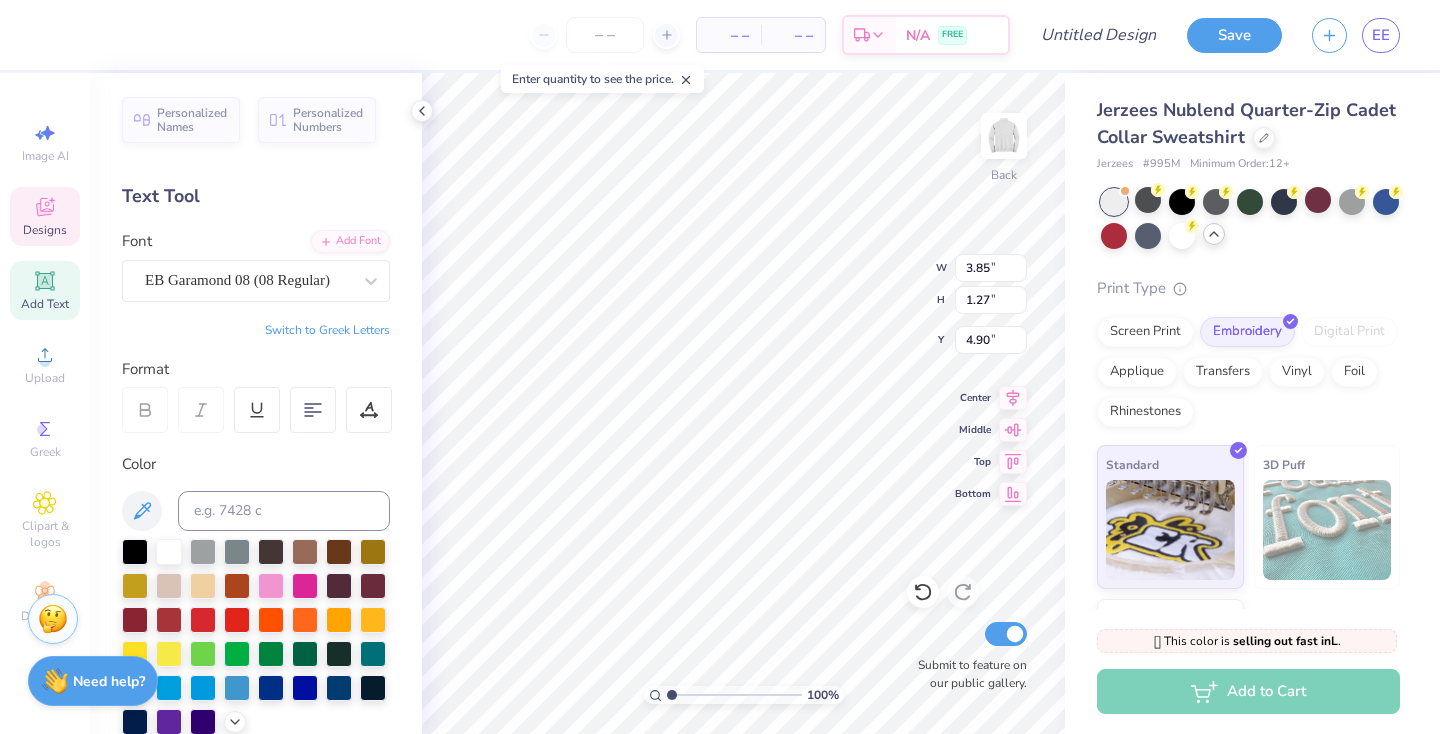 click 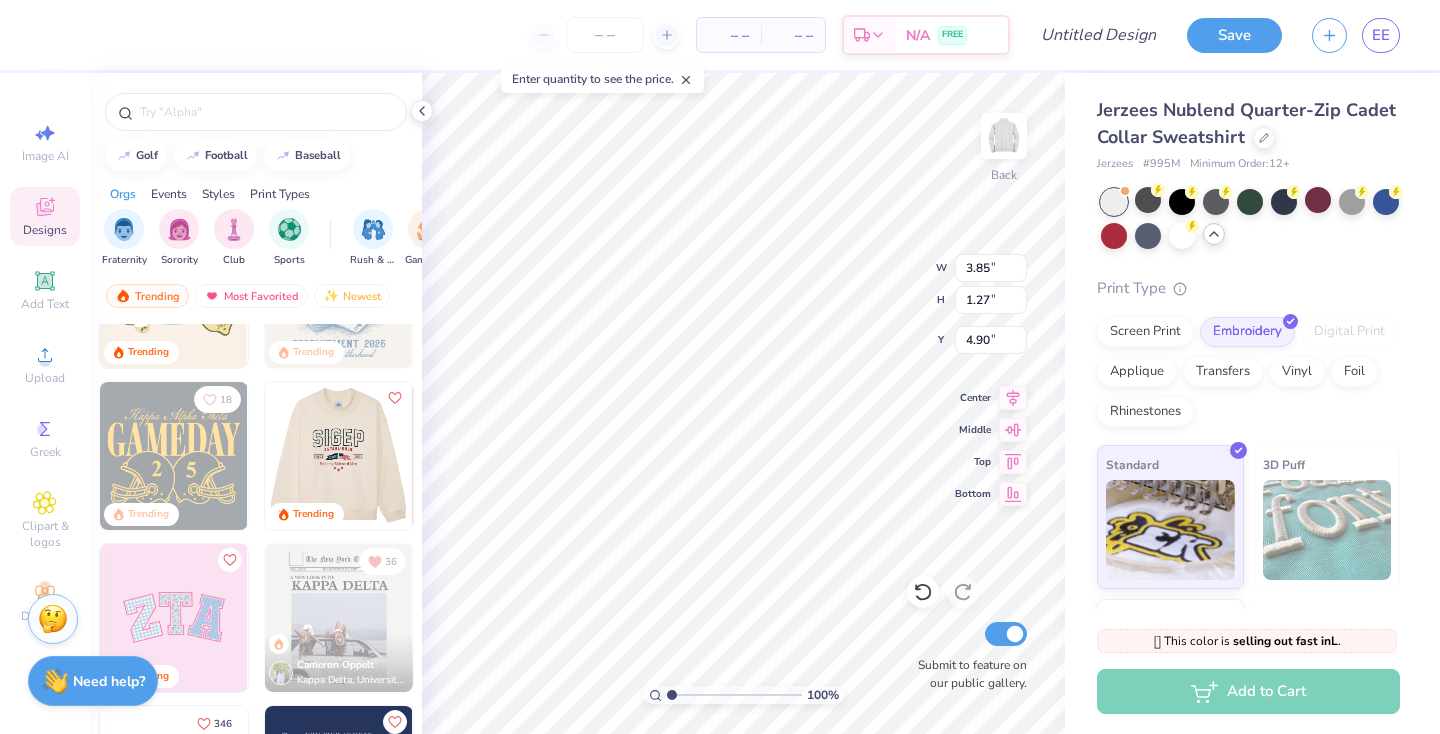 scroll, scrollTop: 739, scrollLeft: 0, axis: vertical 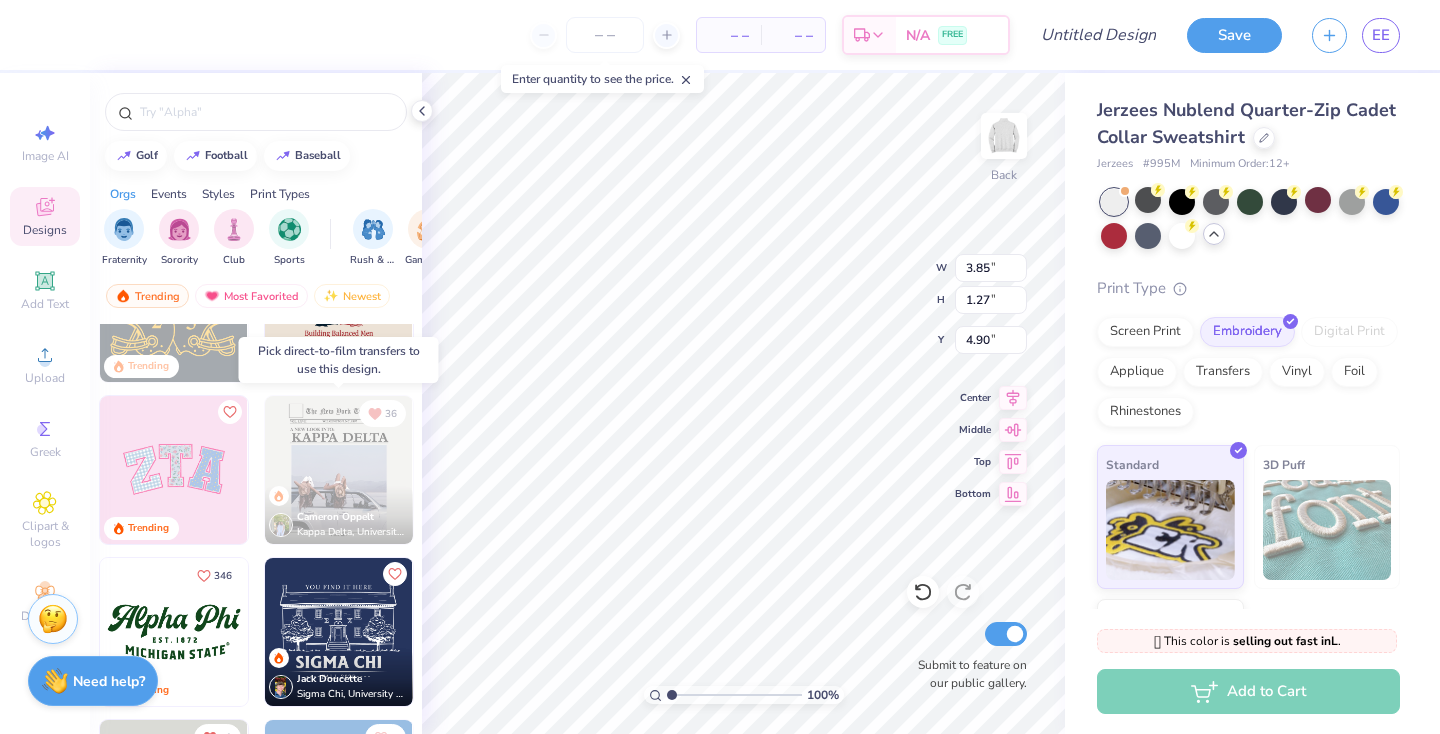 click at bounding box center (339, 470) 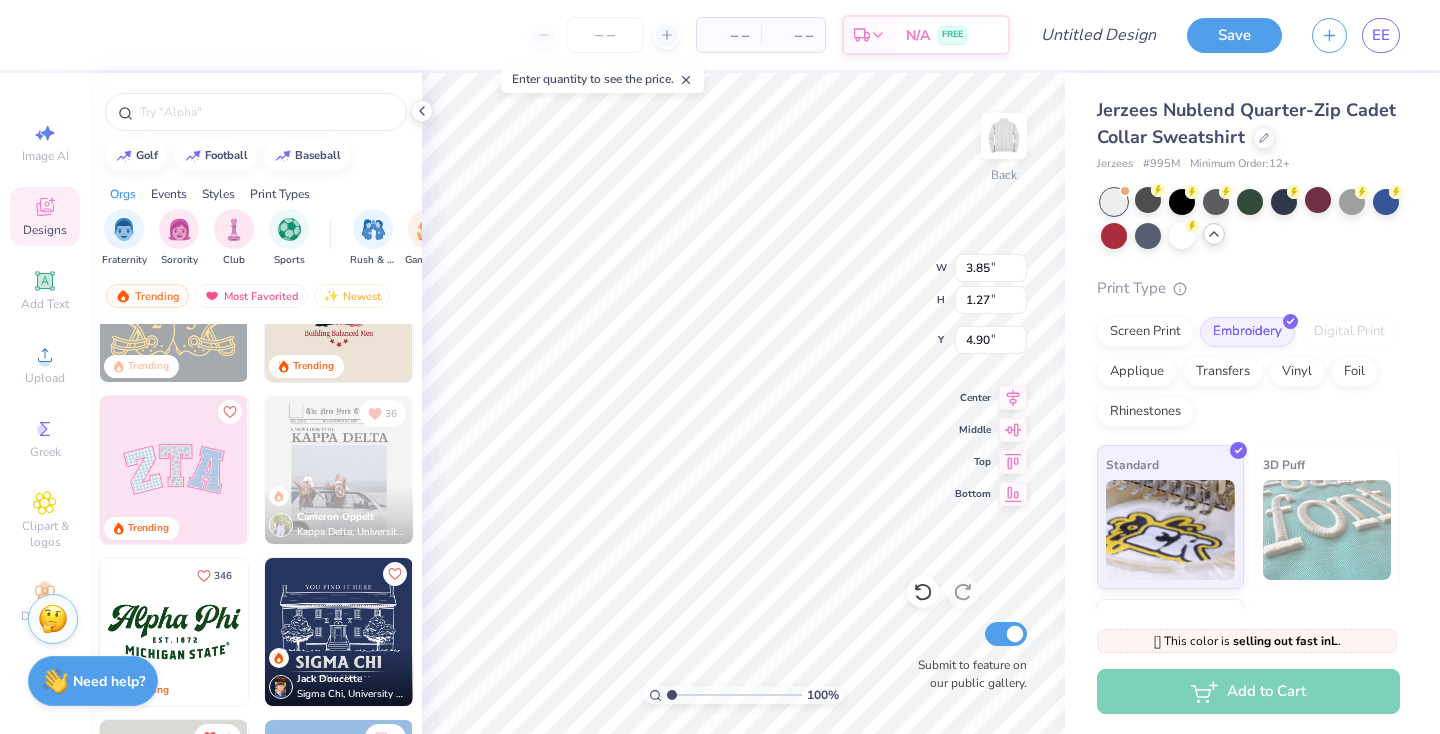 scroll, scrollTop: 0, scrollLeft: -3, axis: horizontal 